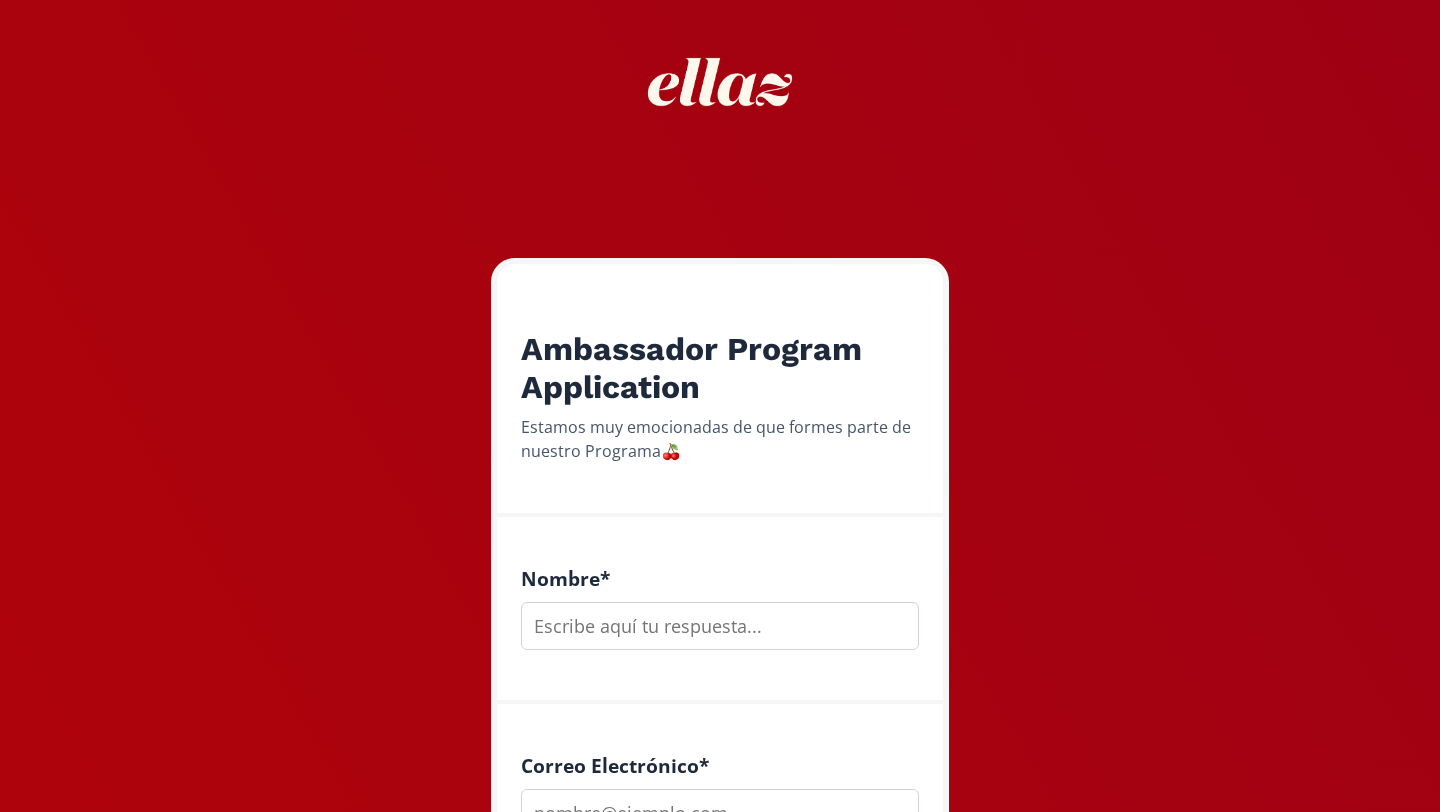 scroll, scrollTop: 90, scrollLeft: 0, axis: vertical 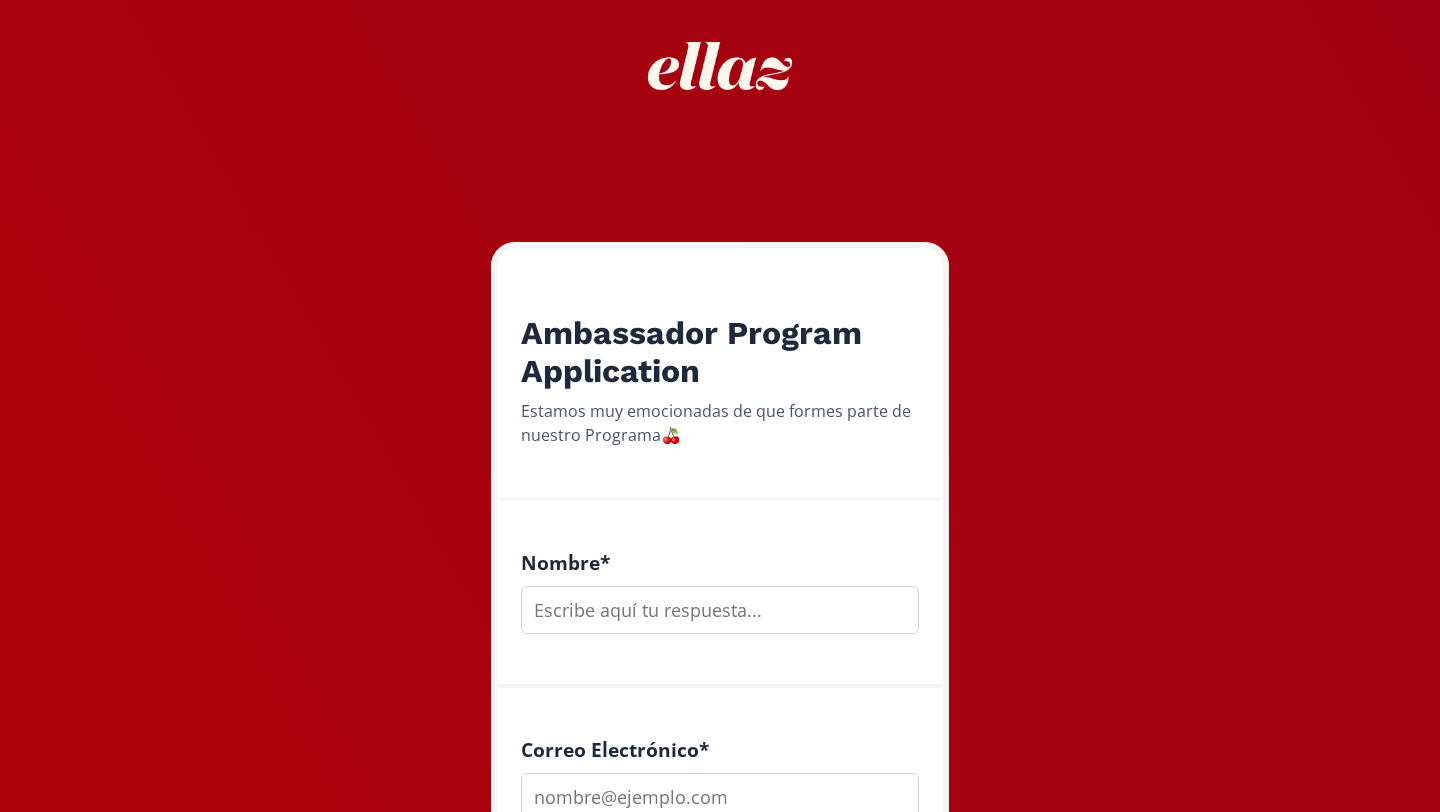 click at bounding box center (720, 610) 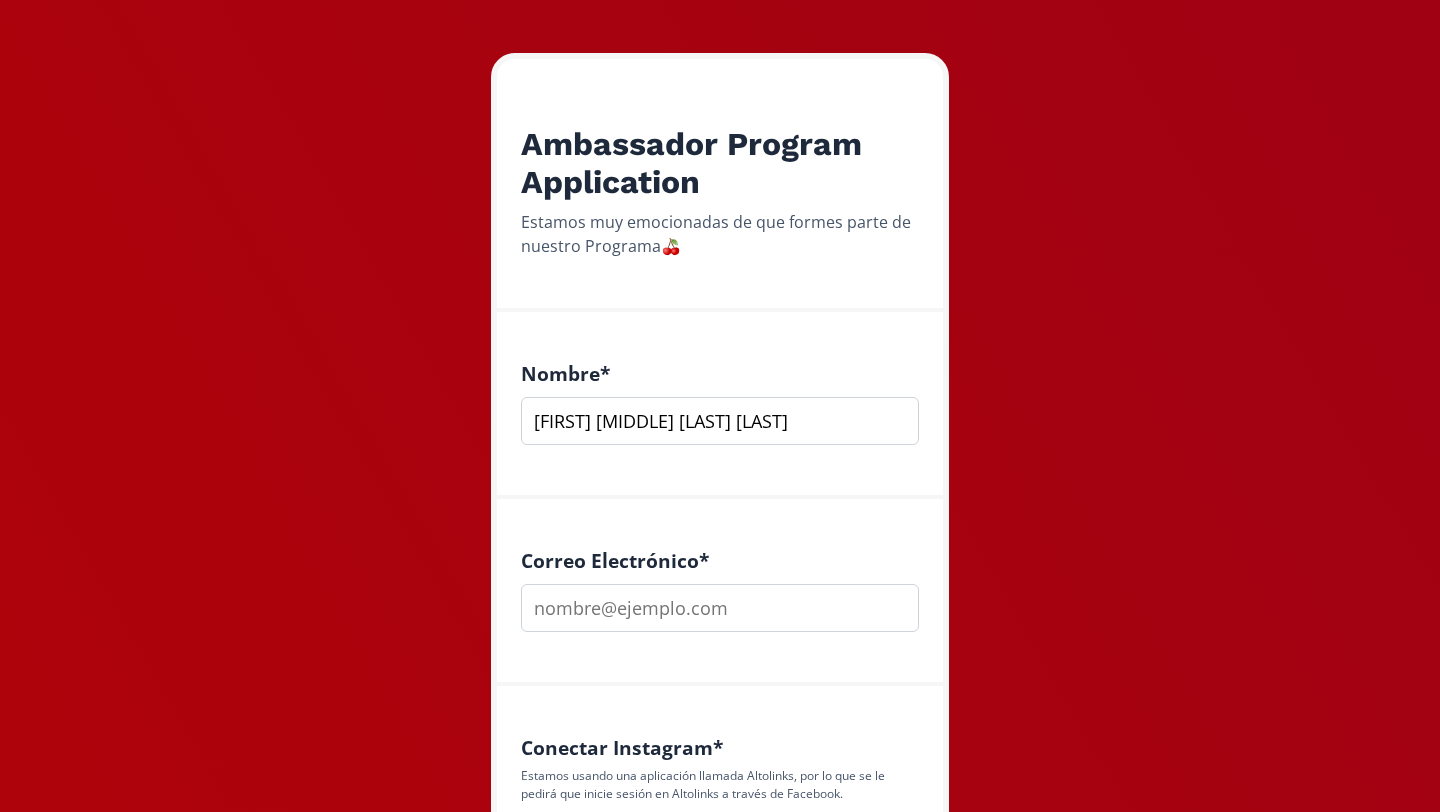 scroll, scrollTop: 305, scrollLeft: 0, axis: vertical 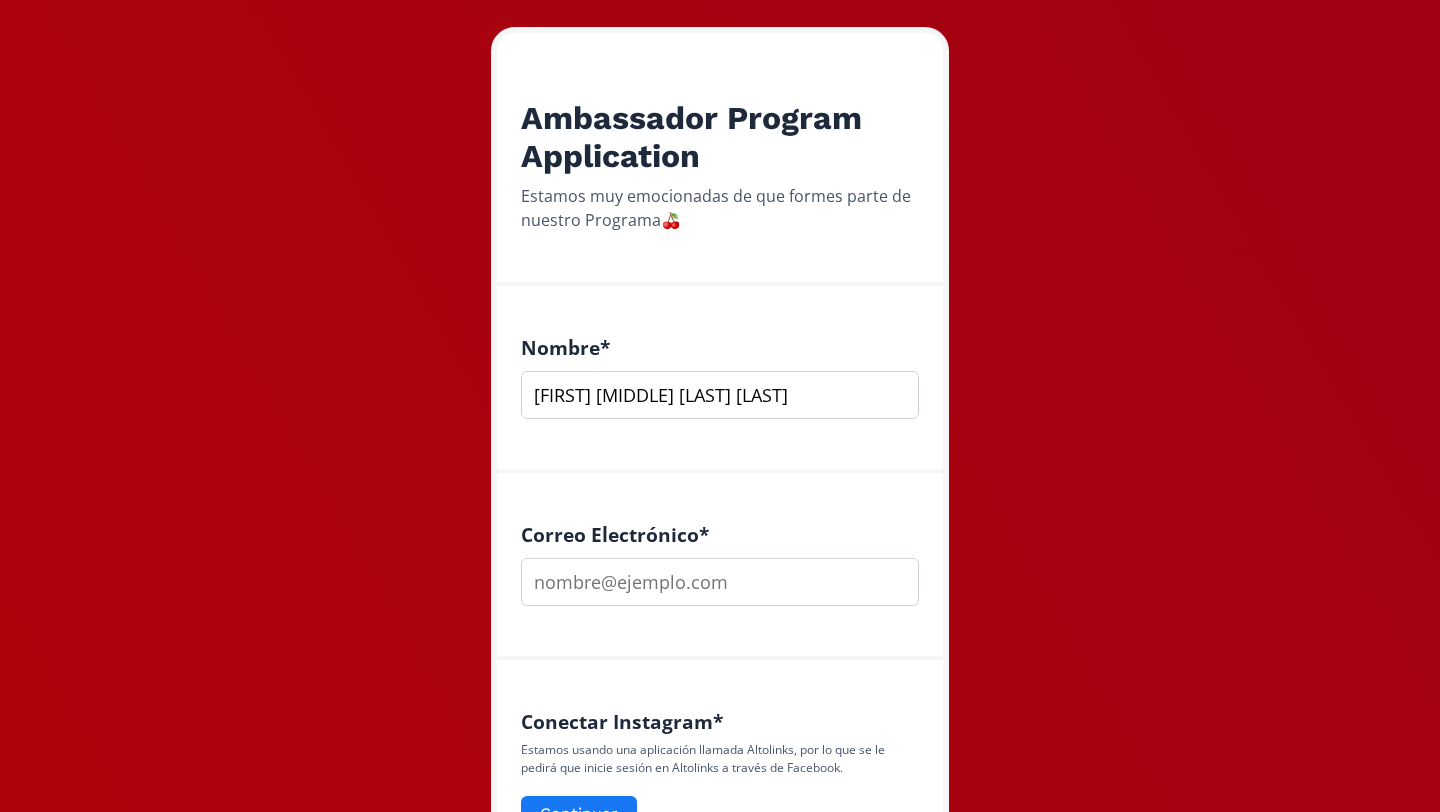 type on "[FIRST] [MIDDLE] [LAST] [LAST]" 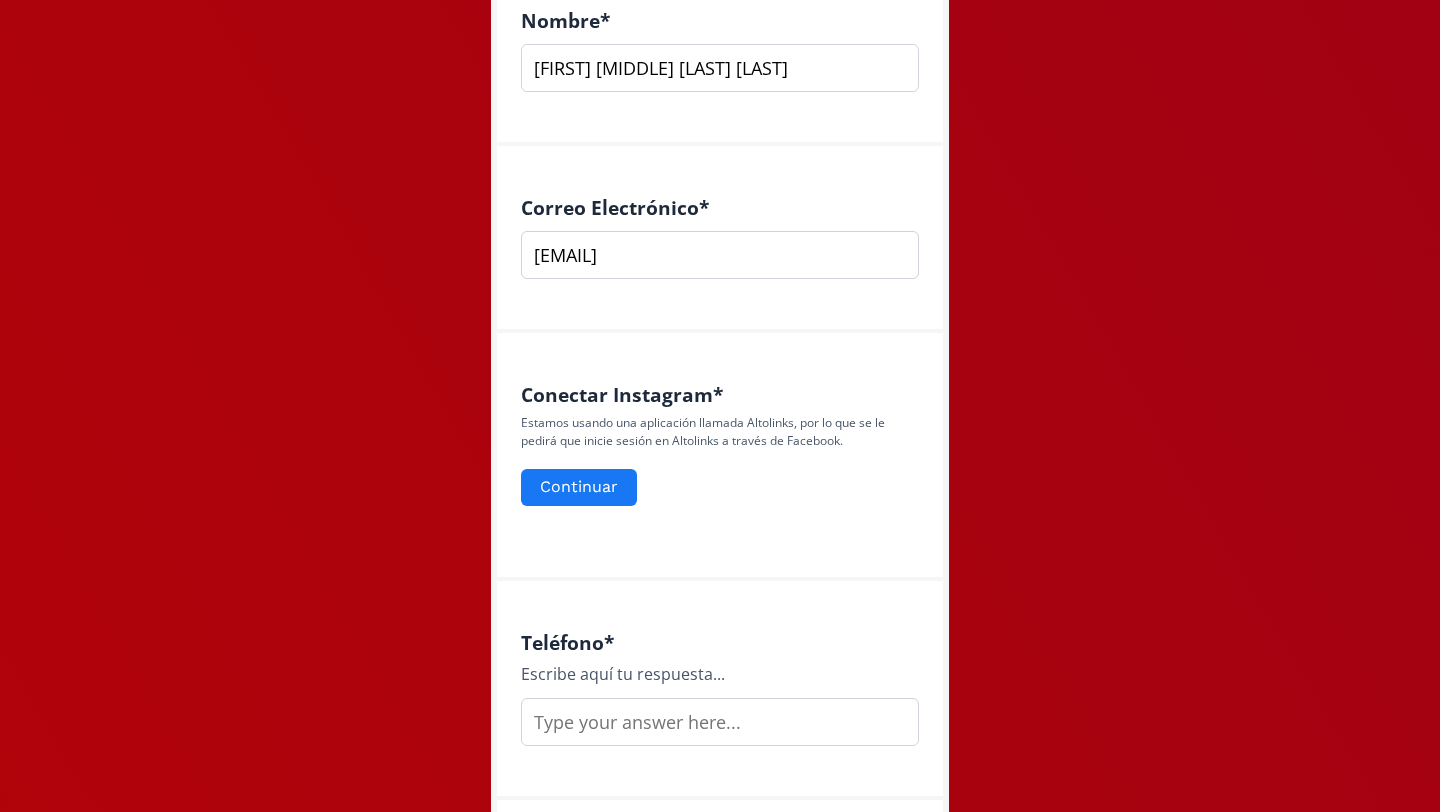 scroll, scrollTop: 679, scrollLeft: 0, axis: vertical 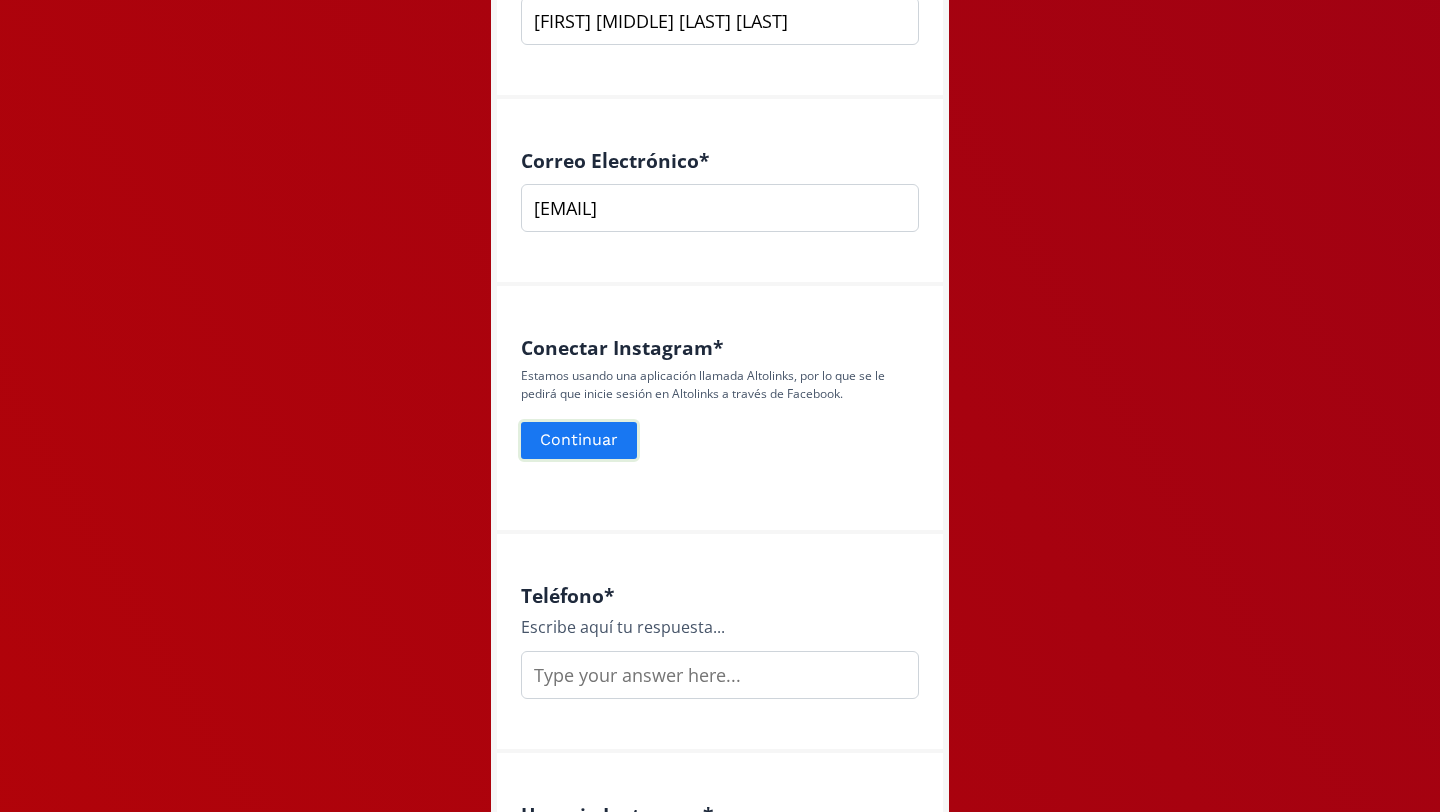 type on "[EMAIL]" 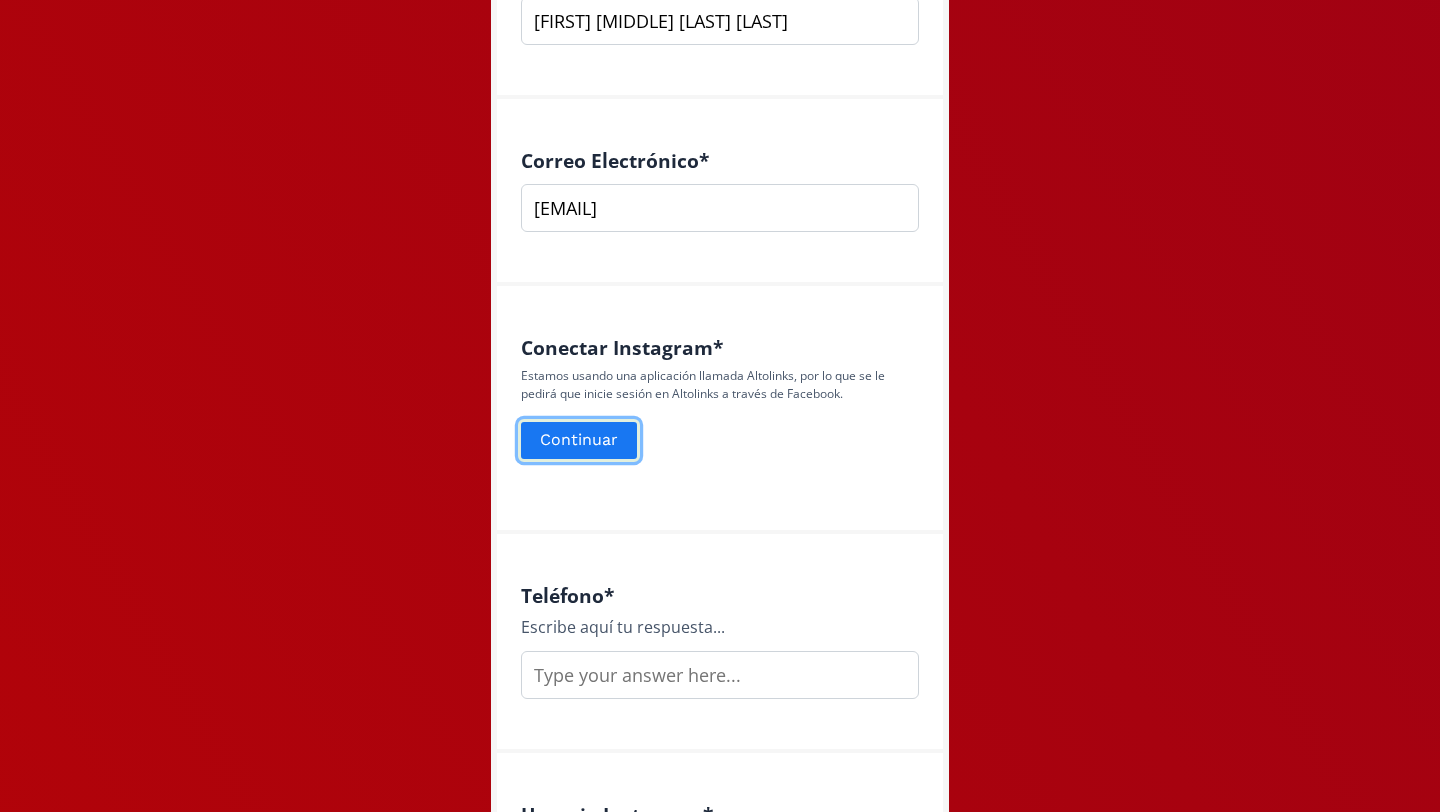 click on "Continuar" at bounding box center (579, 440) 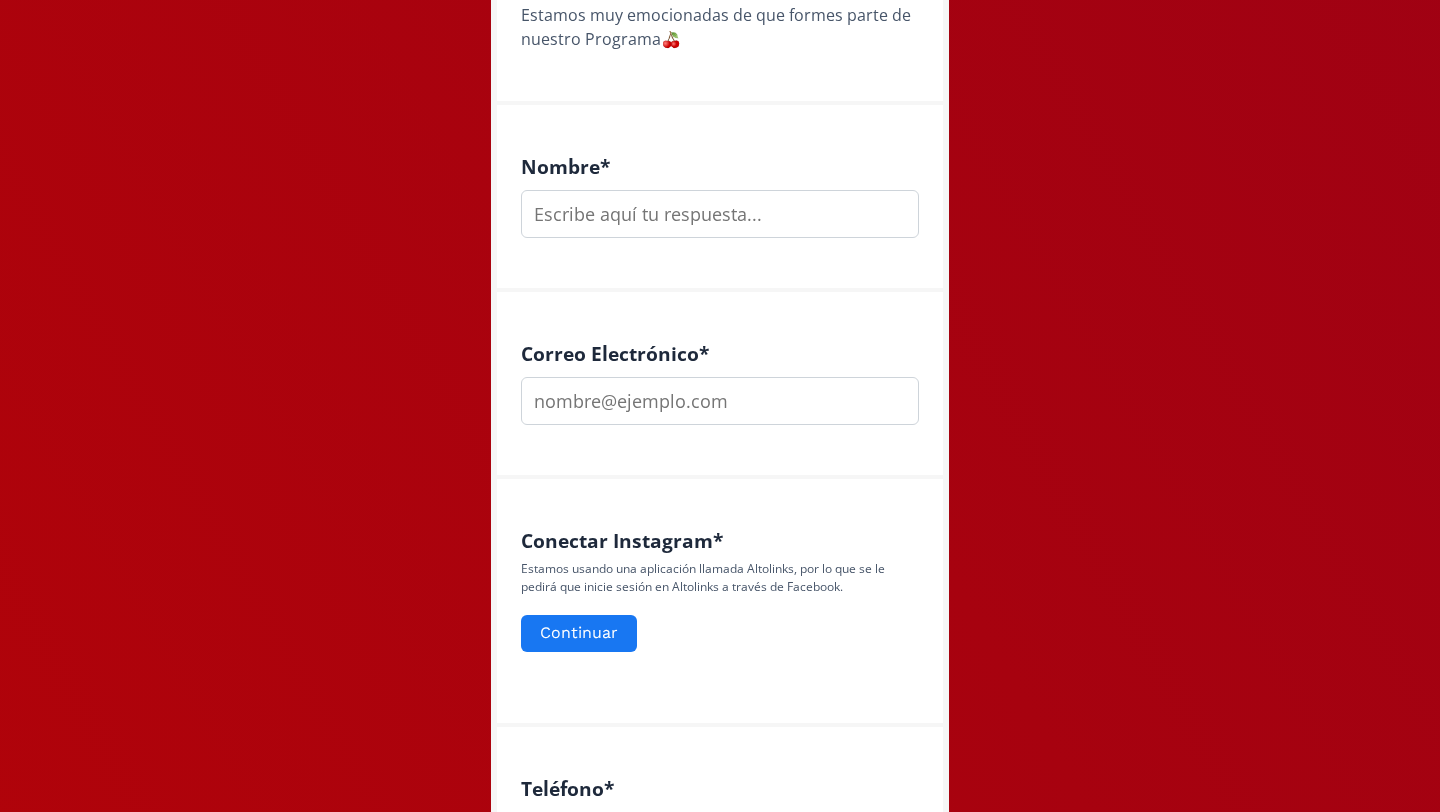 scroll, scrollTop: 526, scrollLeft: 0, axis: vertical 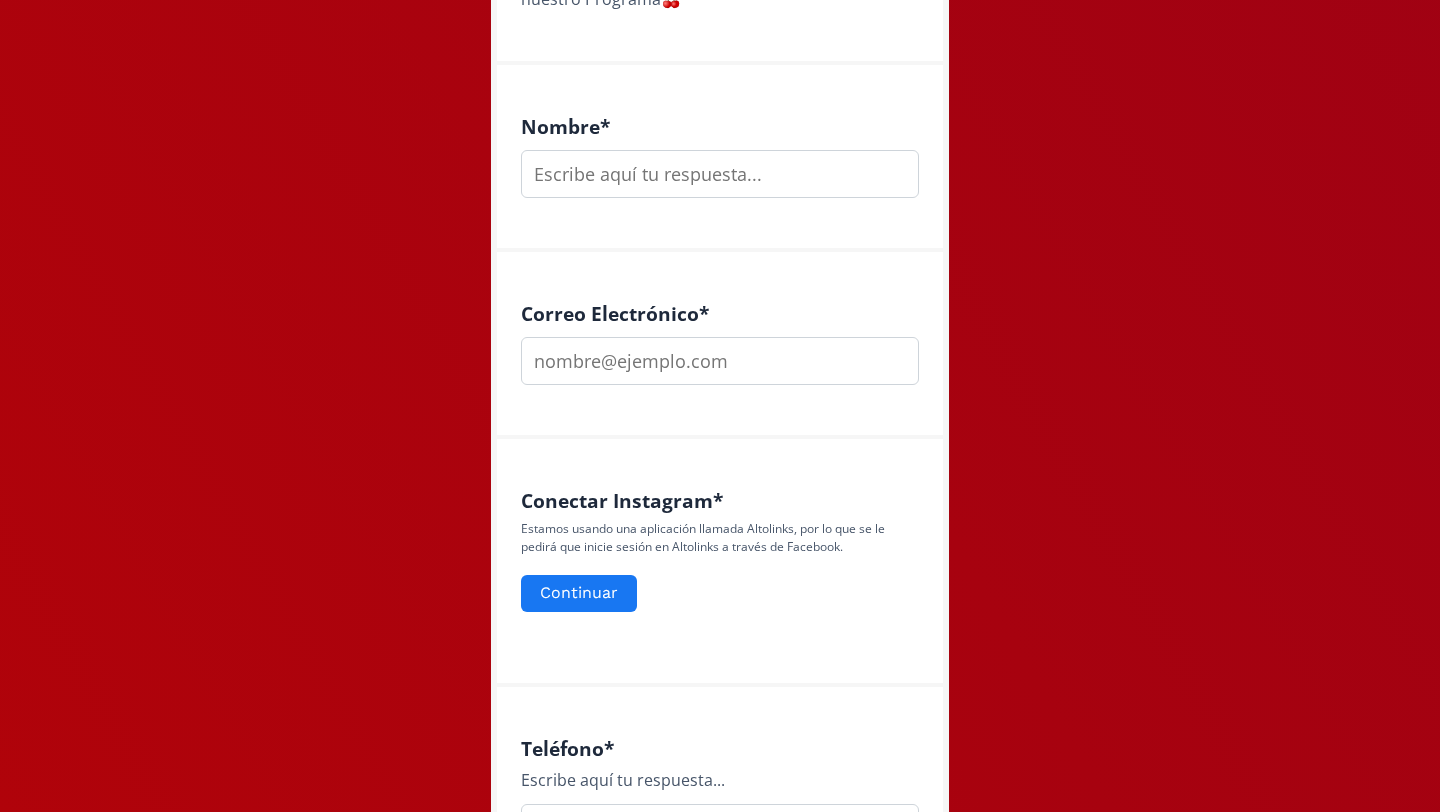 click at bounding box center (720, 174) 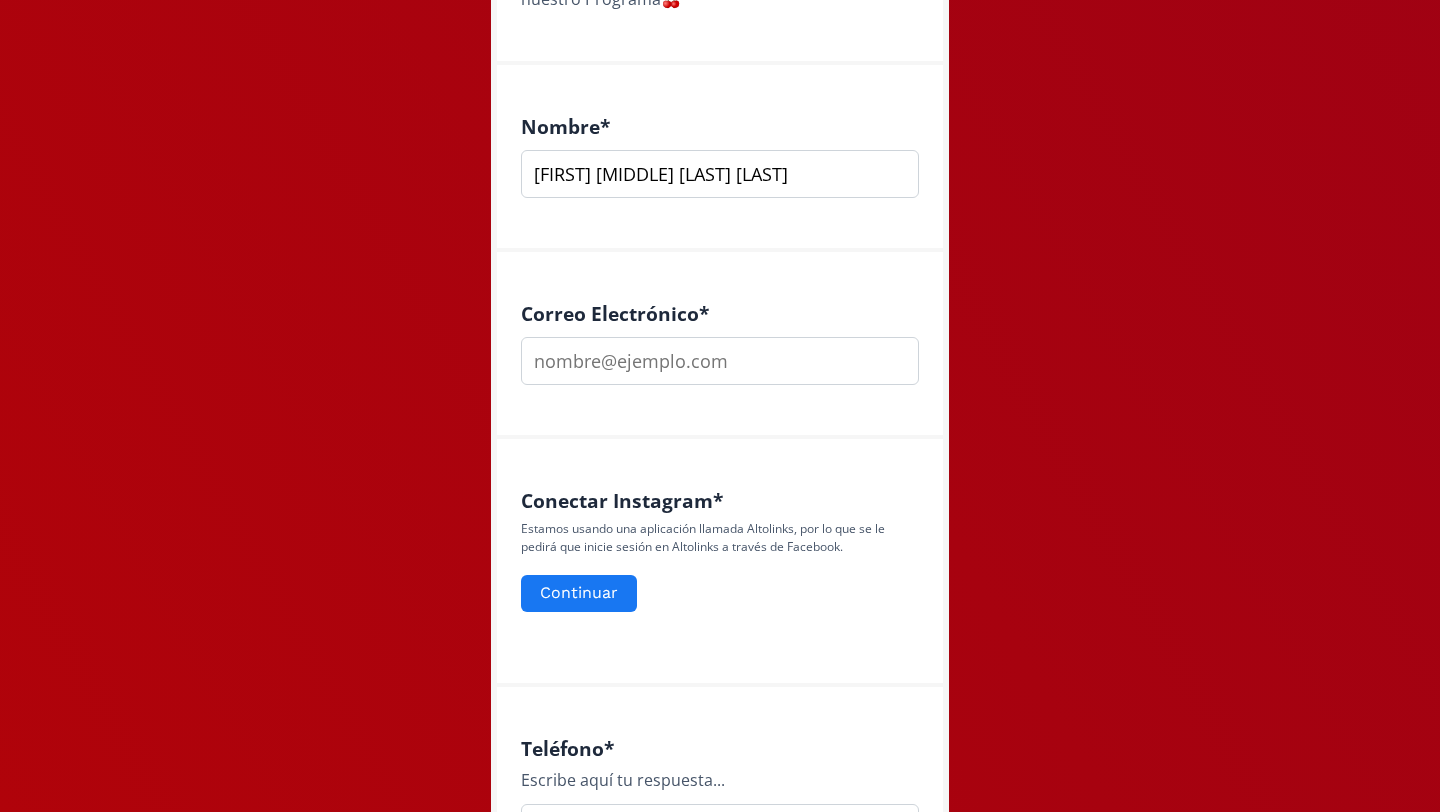 type on "[FIRST] [MIDDLE] [LAST] [LAST]" 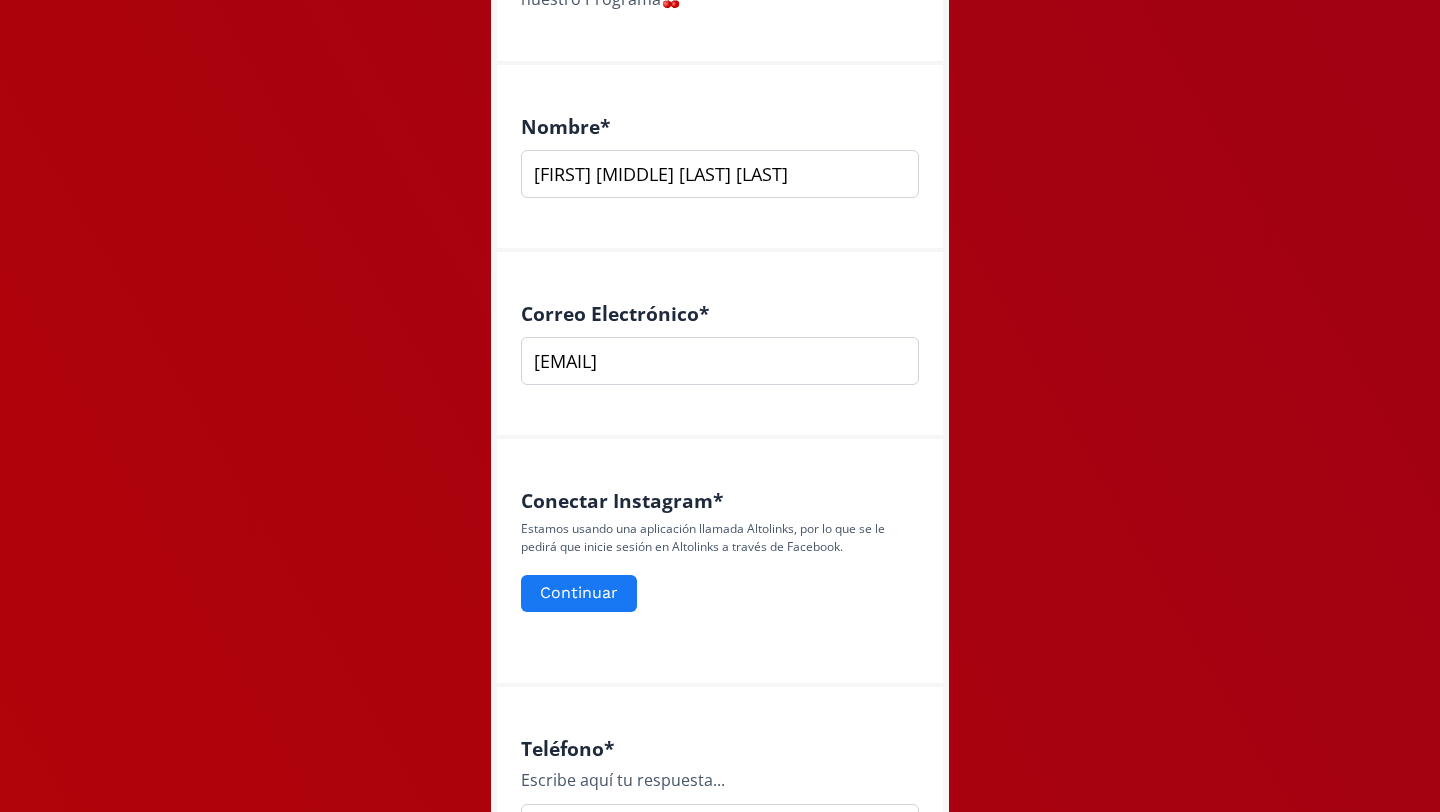 click on "marielglez16@gmaio.com" at bounding box center [720, 361] 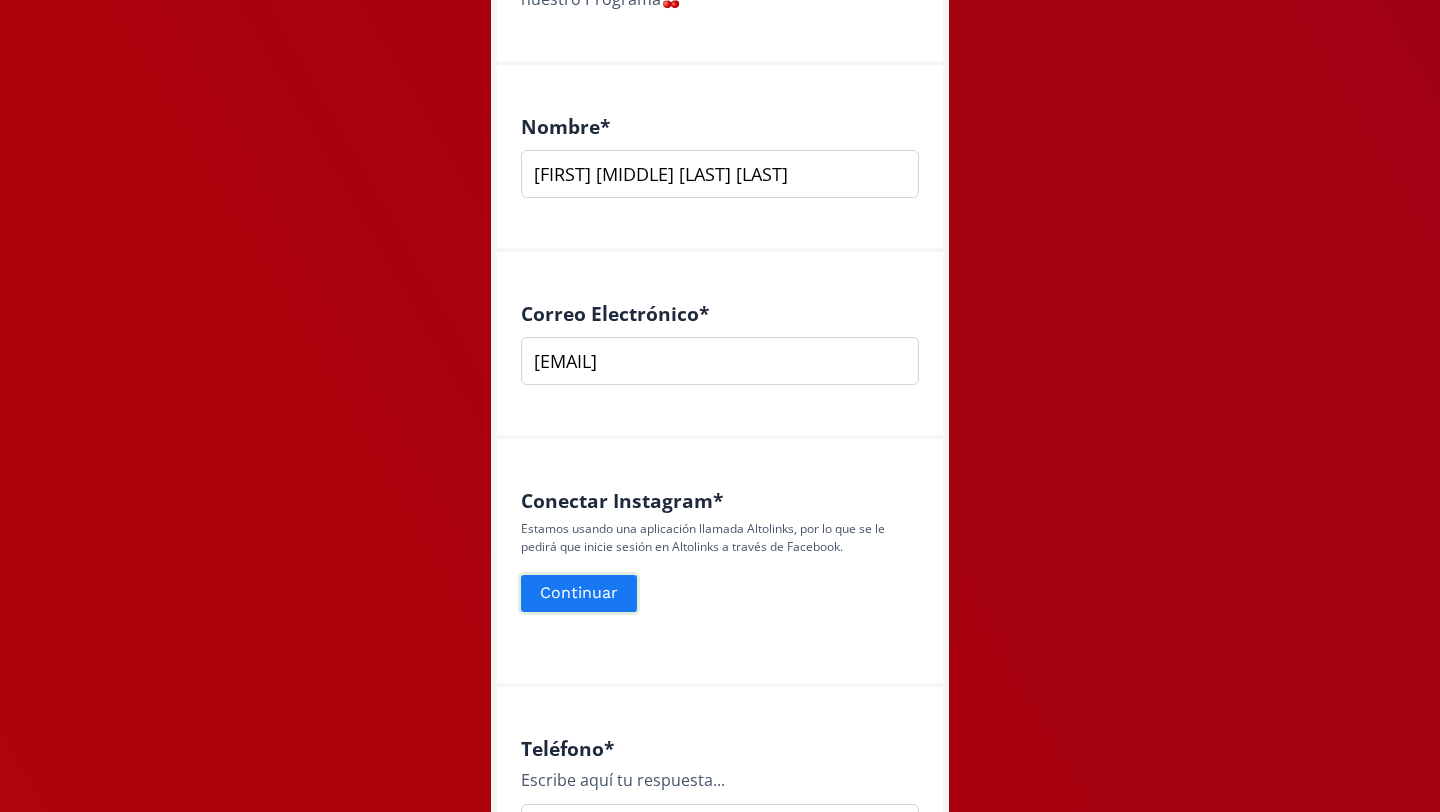 type on "marielglez16@gmail.com" 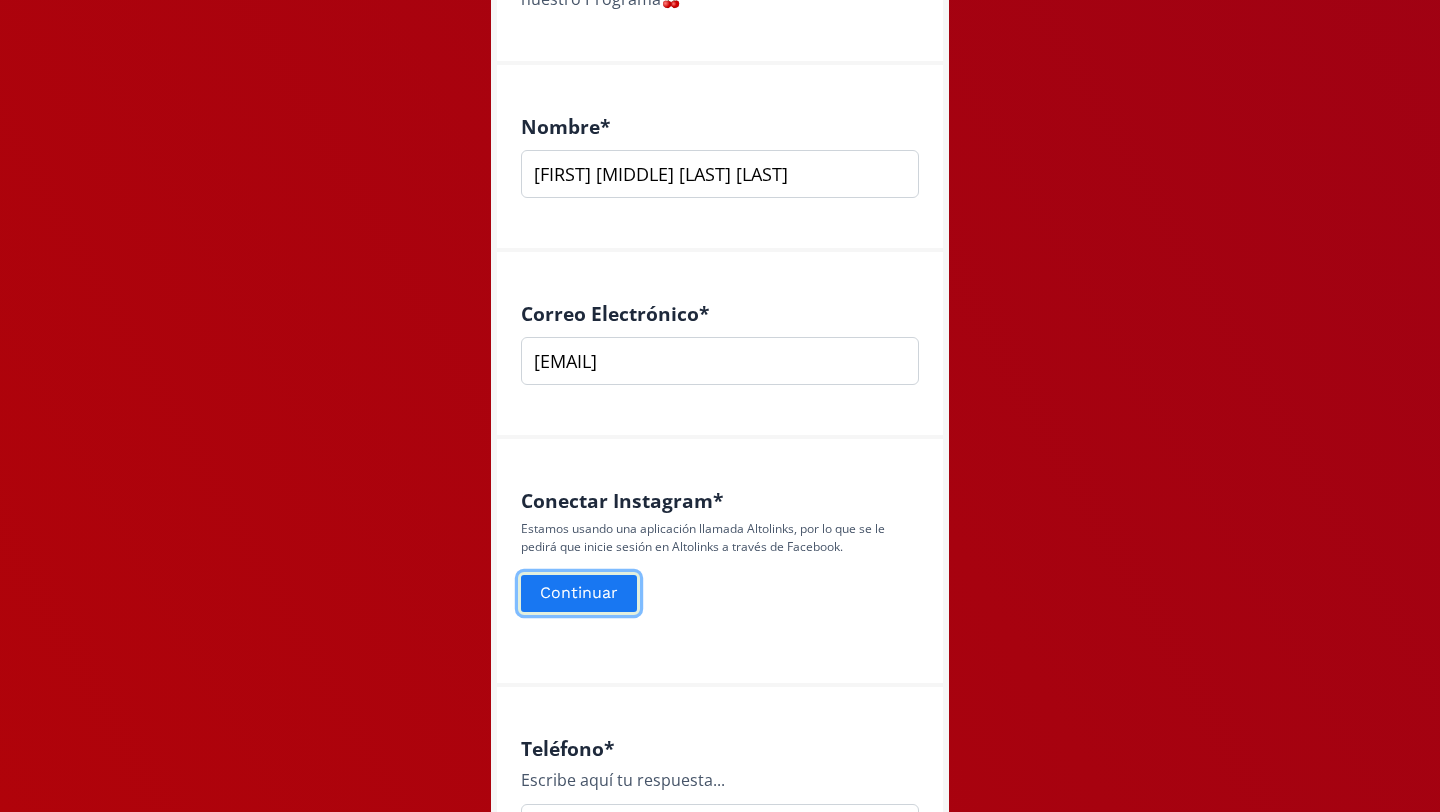 click on "Continuar" at bounding box center (579, 593) 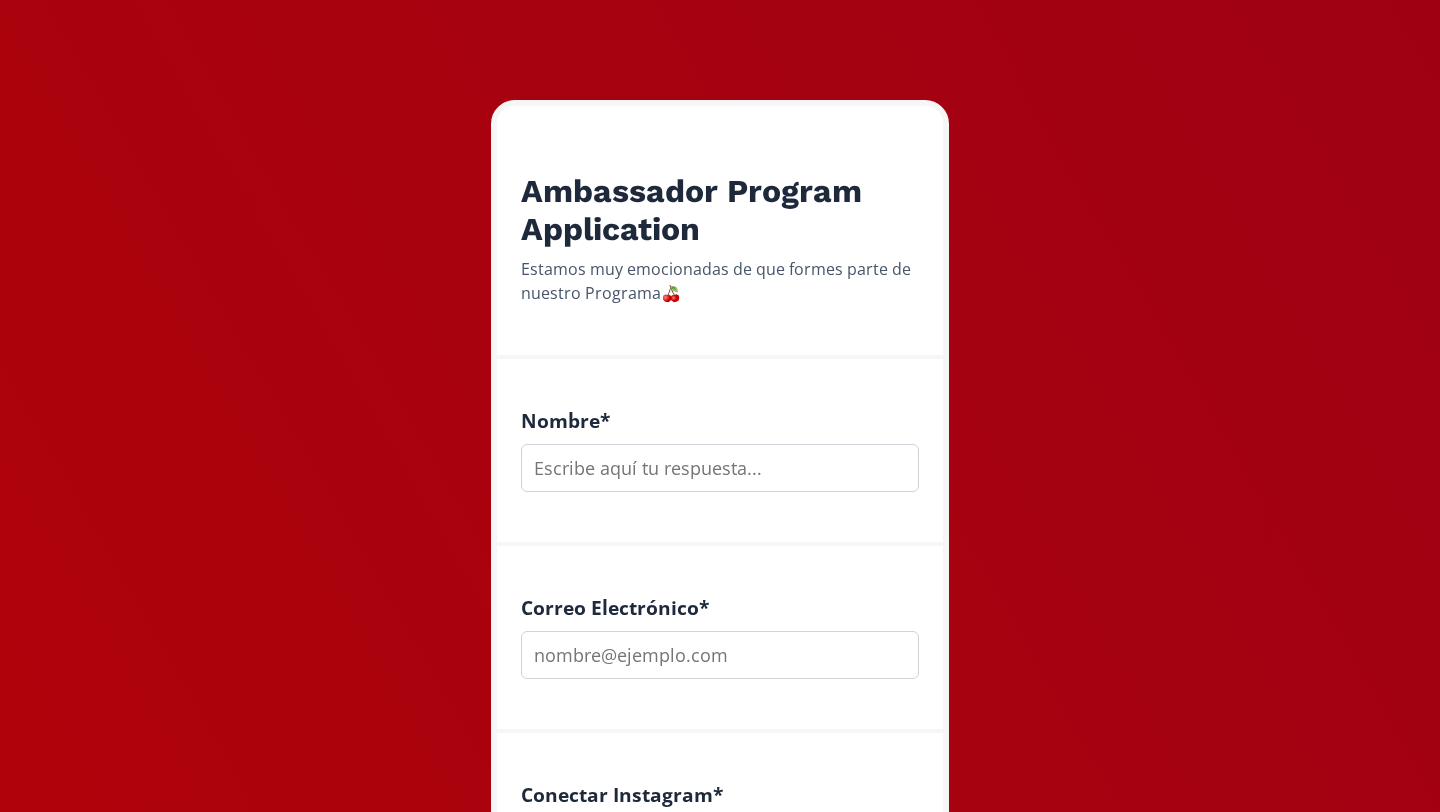 scroll, scrollTop: 289, scrollLeft: 0, axis: vertical 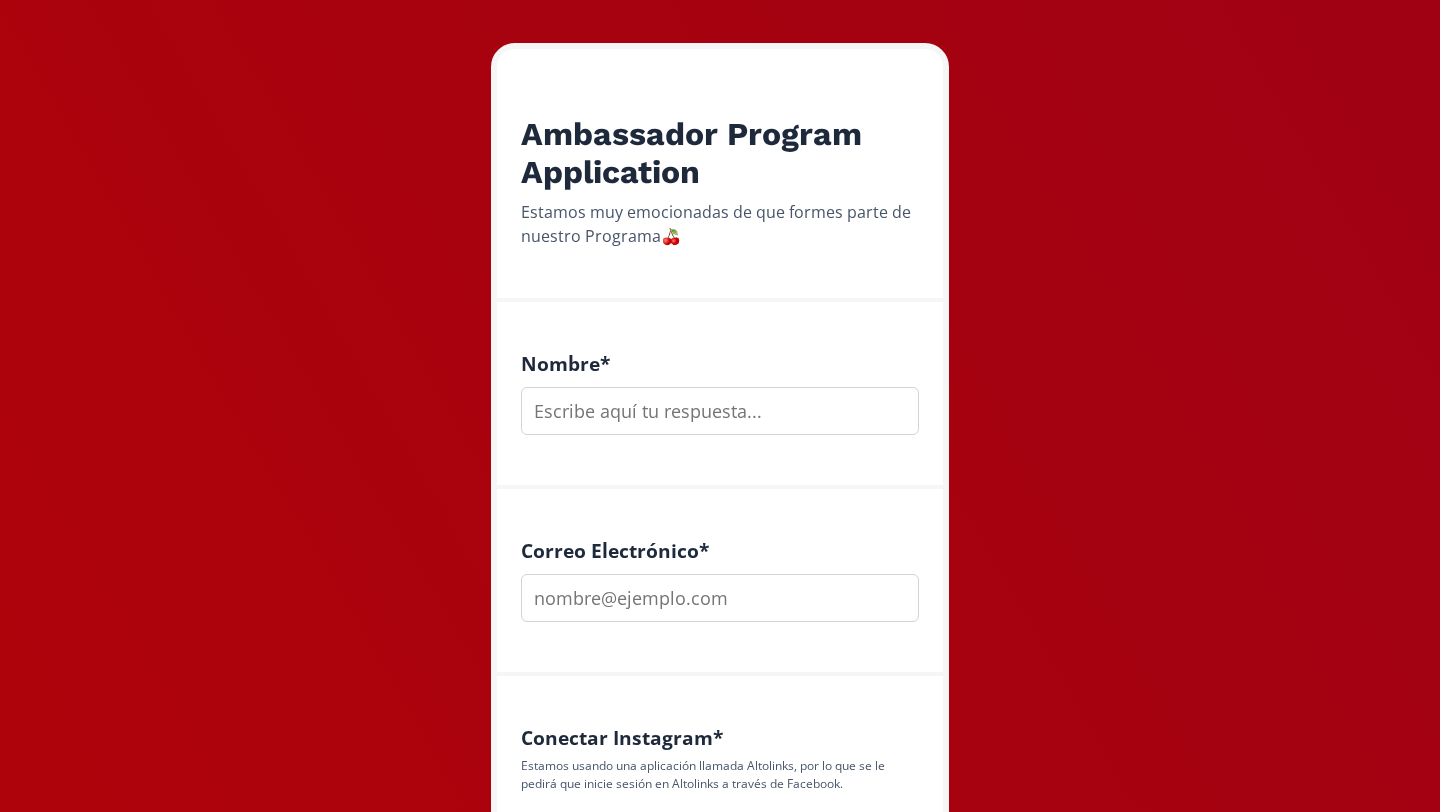 click at bounding box center [720, 411] 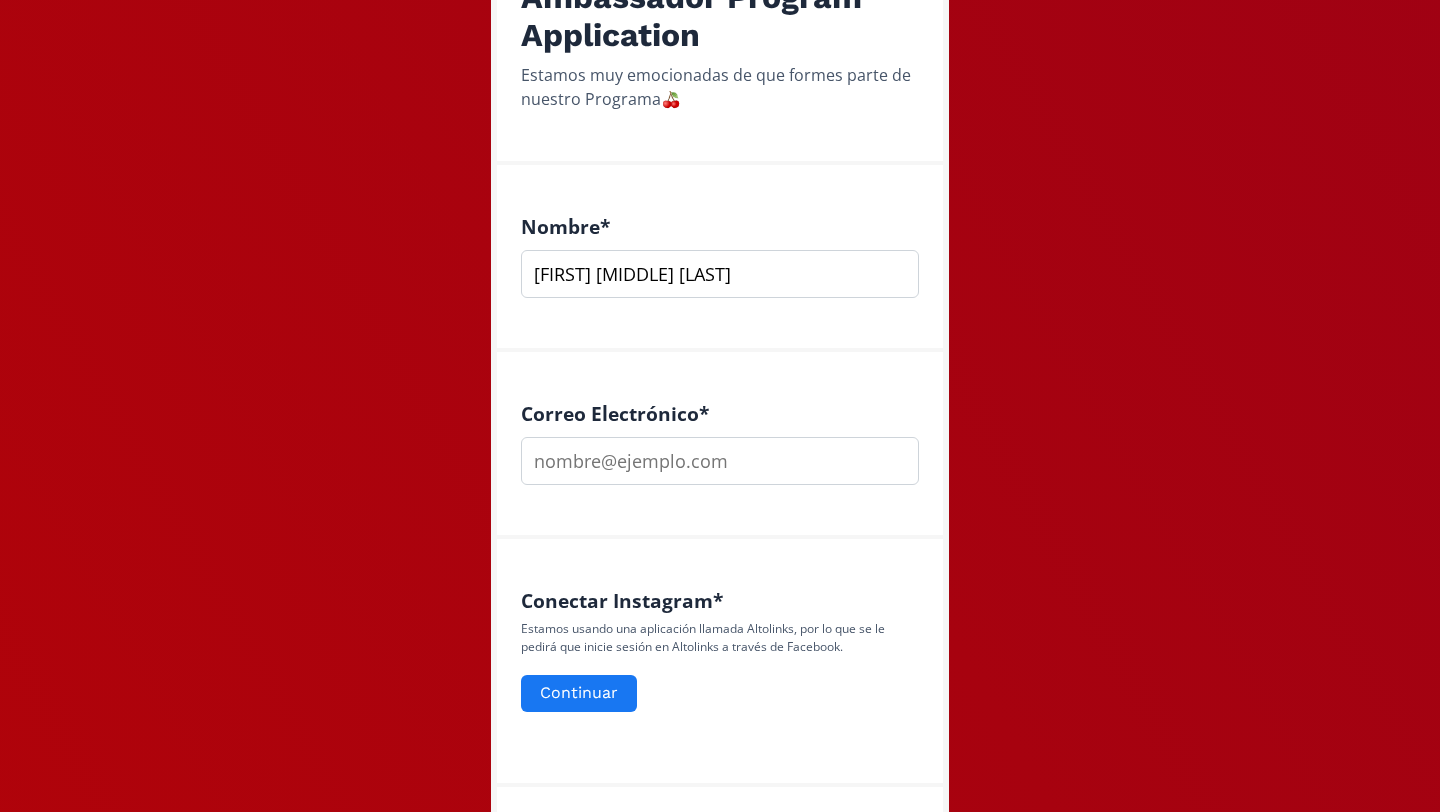 scroll, scrollTop: 425, scrollLeft: 0, axis: vertical 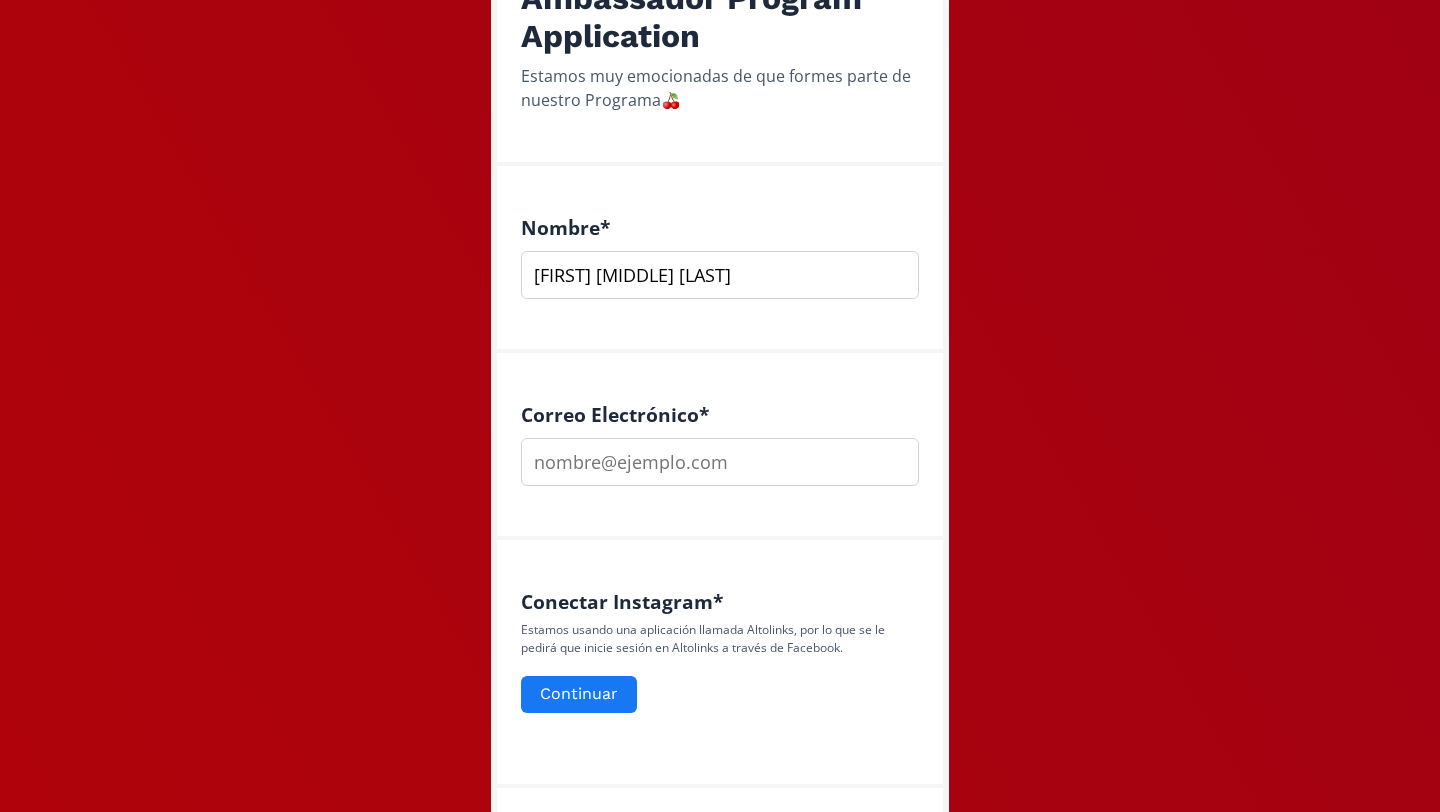 type on "[FIRST] [MIDDLE] [LAST]" 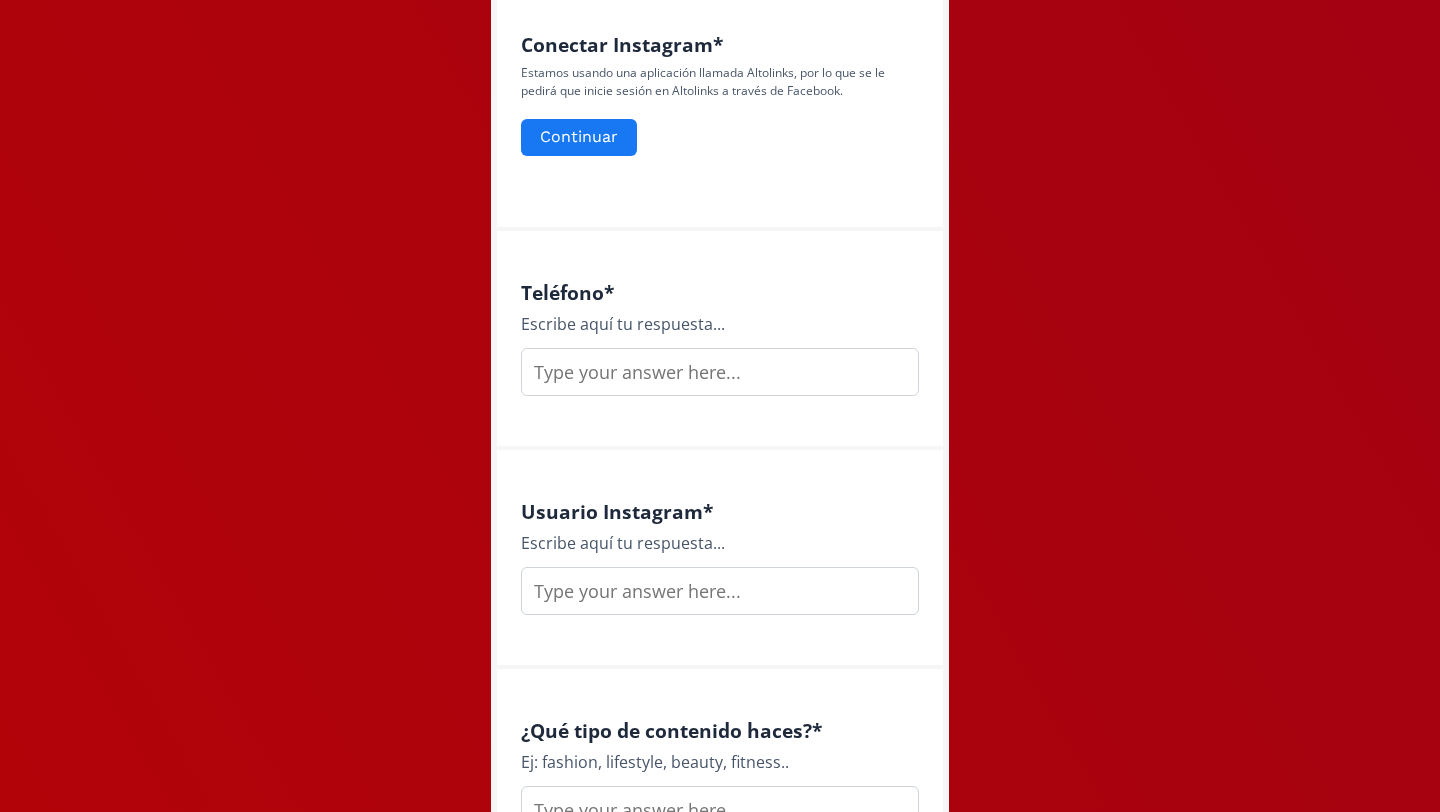 scroll, scrollTop: 981, scrollLeft: 0, axis: vertical 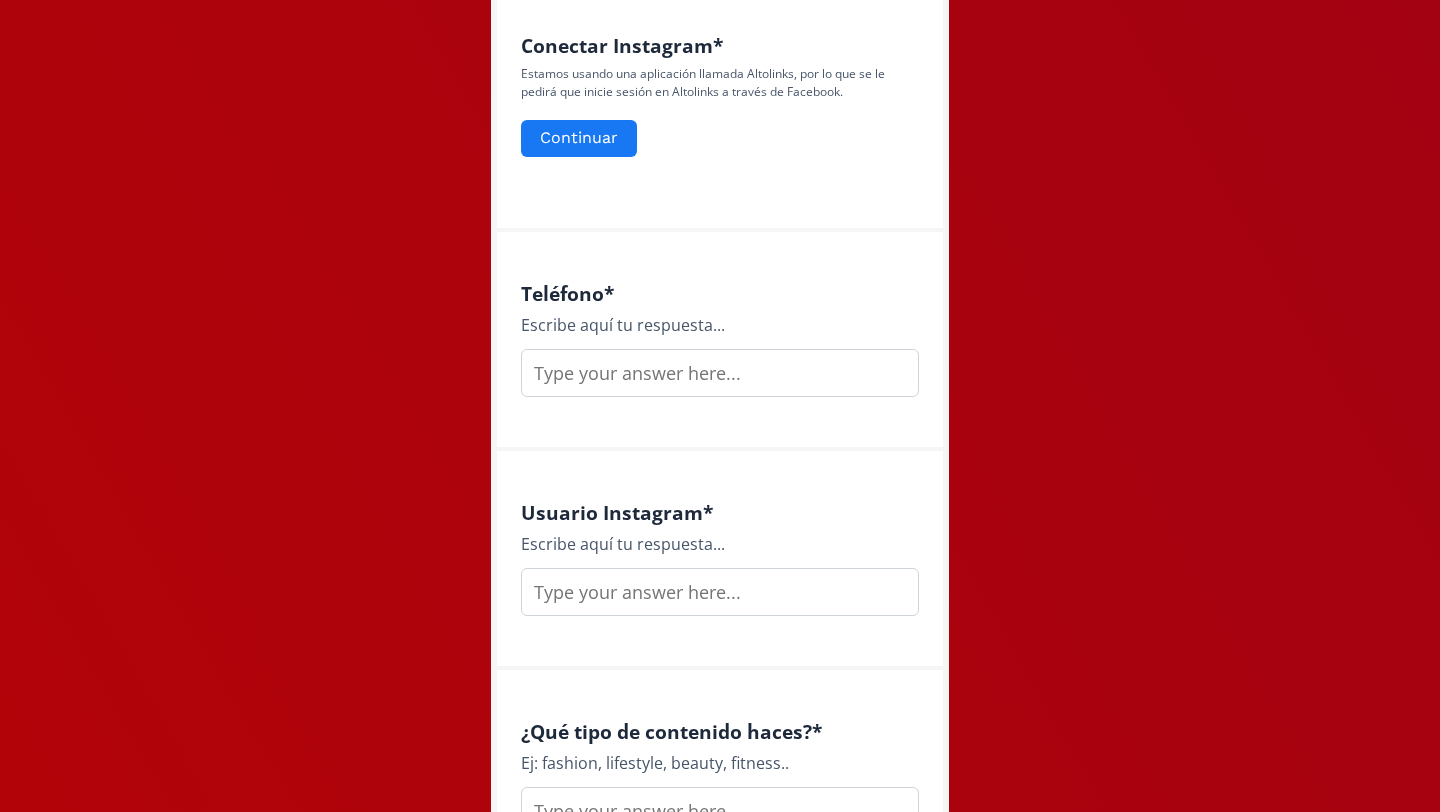type on "[EMAIL]" 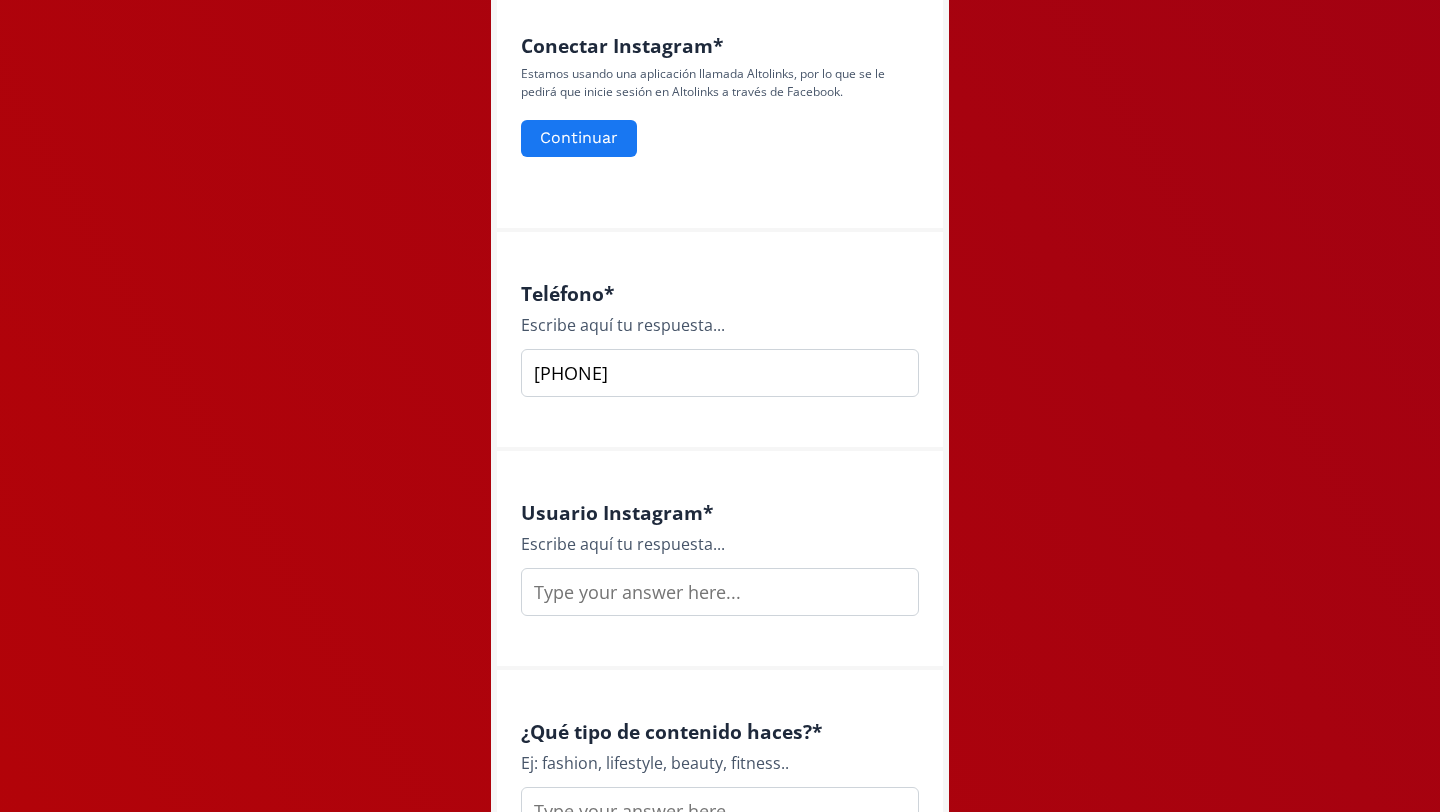 type on "[PHONE]" 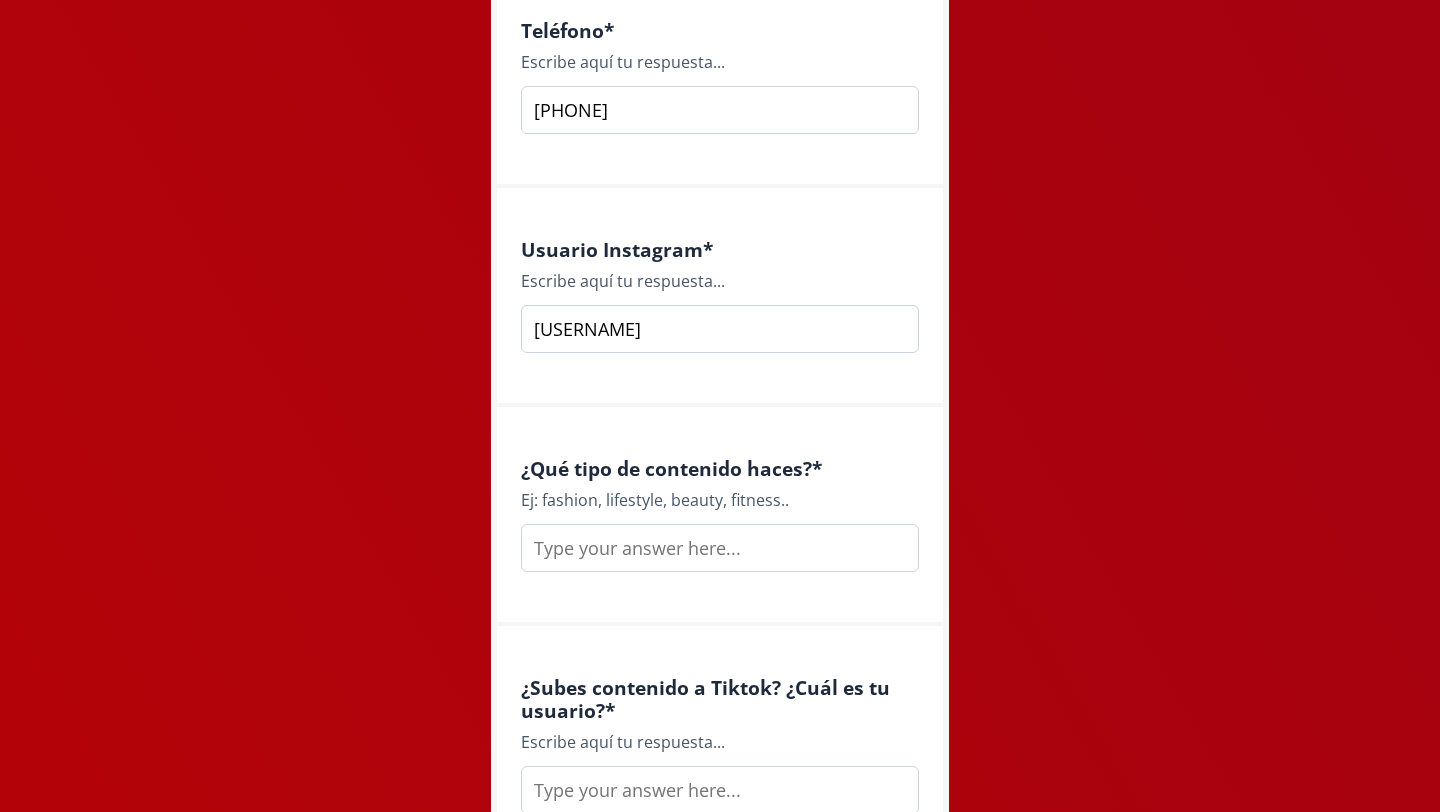 scroll, scrollTop: 1255, scrollLeft: 0, axis: vertical 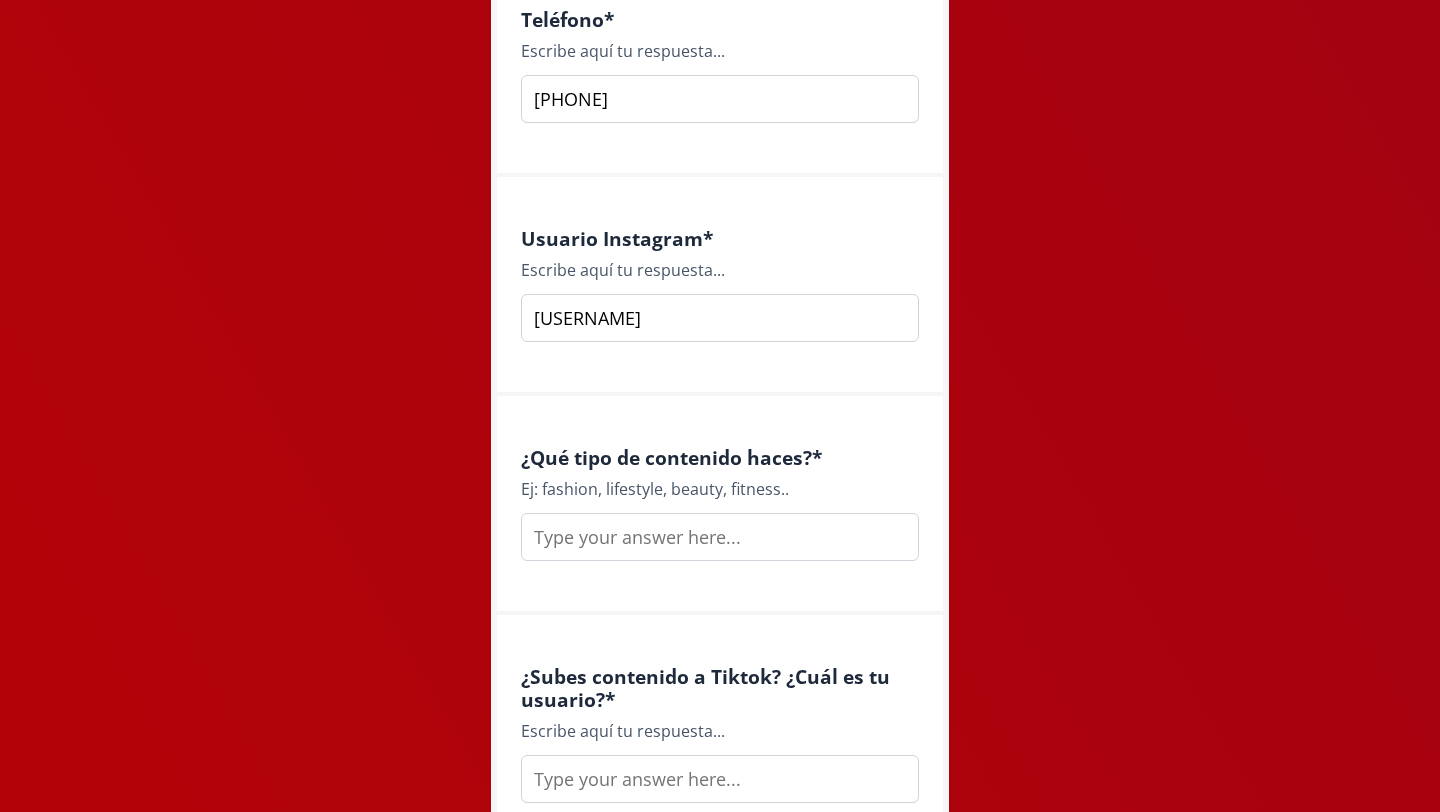 type on "[USERNAME]" 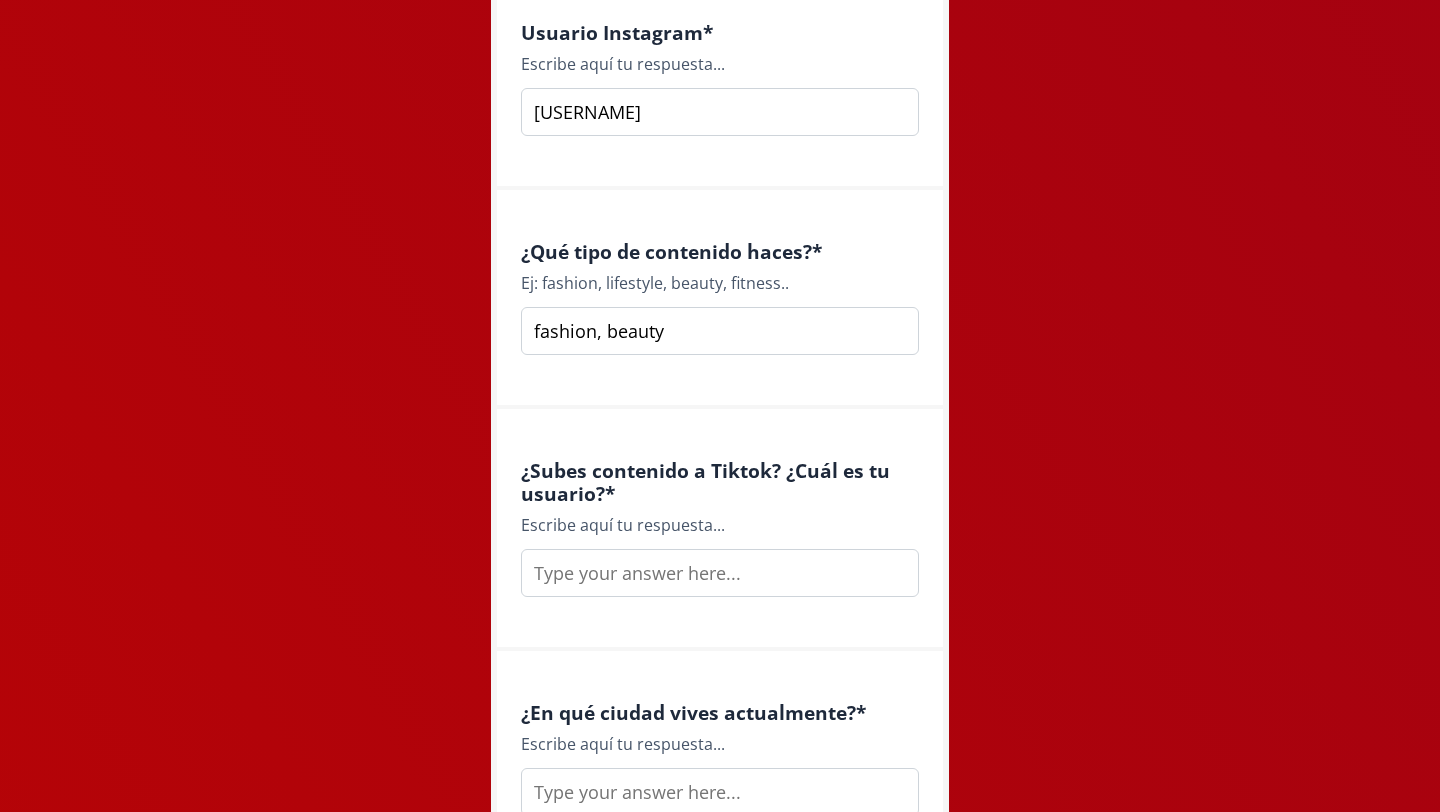 scroll, scrollTop: 1494, scrollLeft: 0, axis: vertical 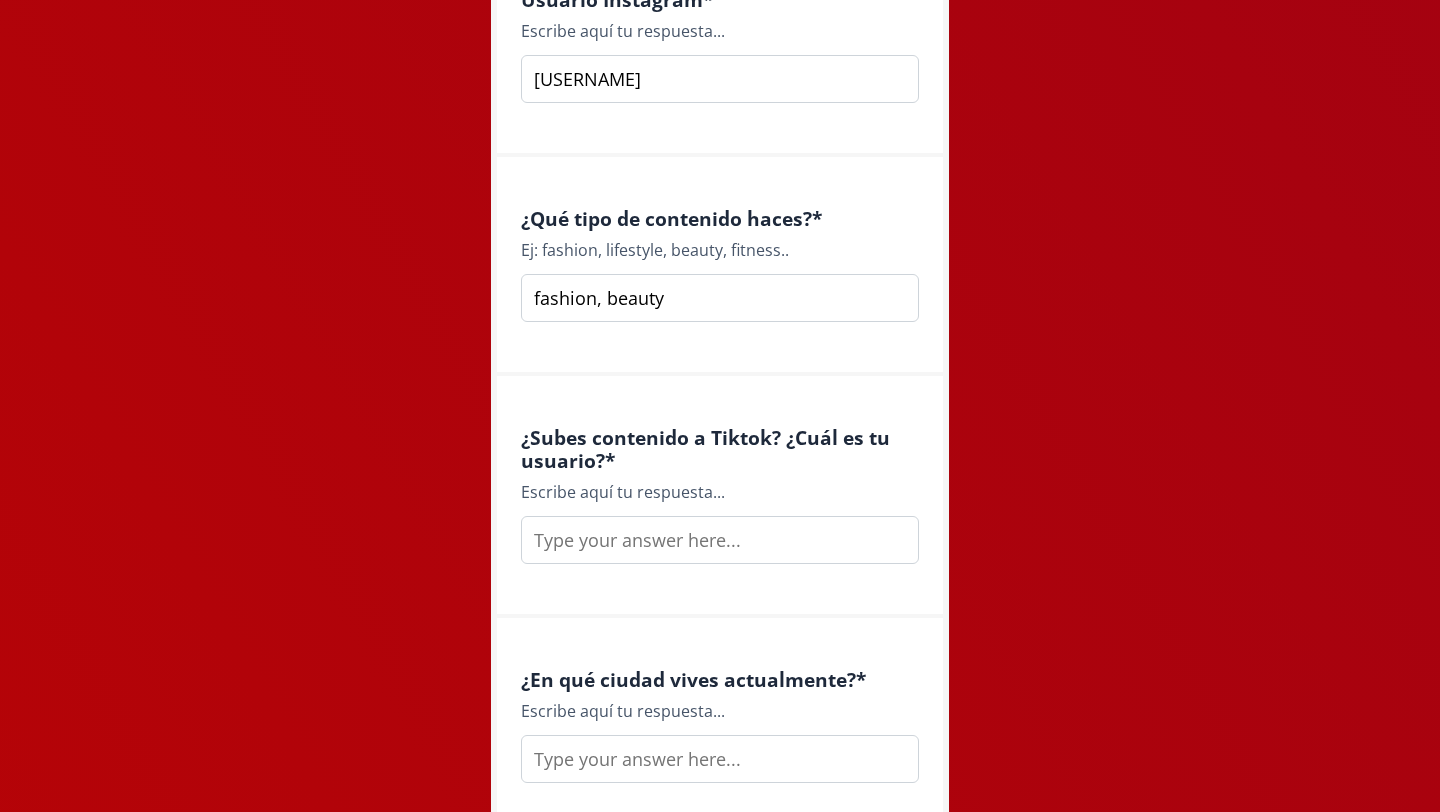 type on "fashion, beauty" 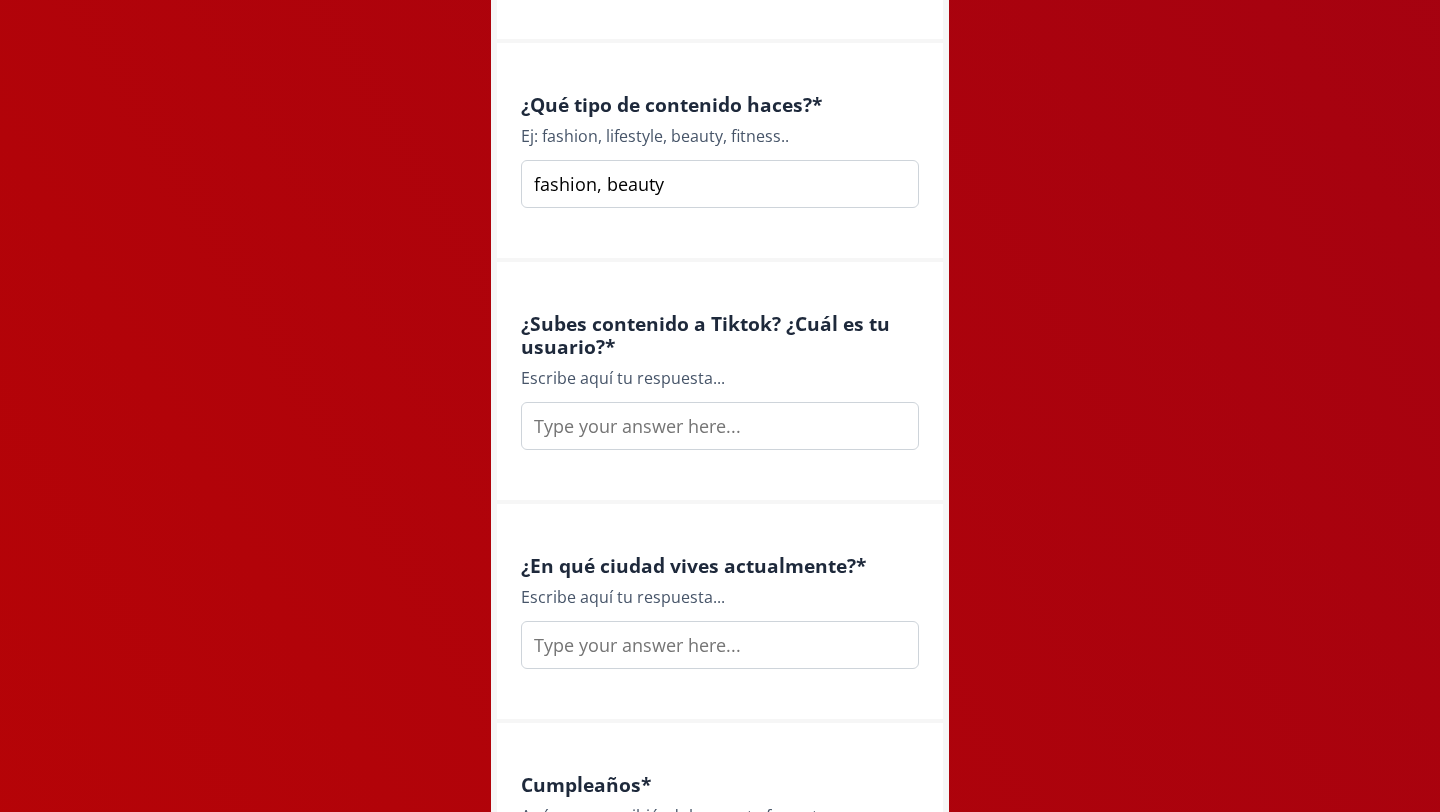 scroll, scrollTop: 1617, scrollLeft: 0, axis: vertical 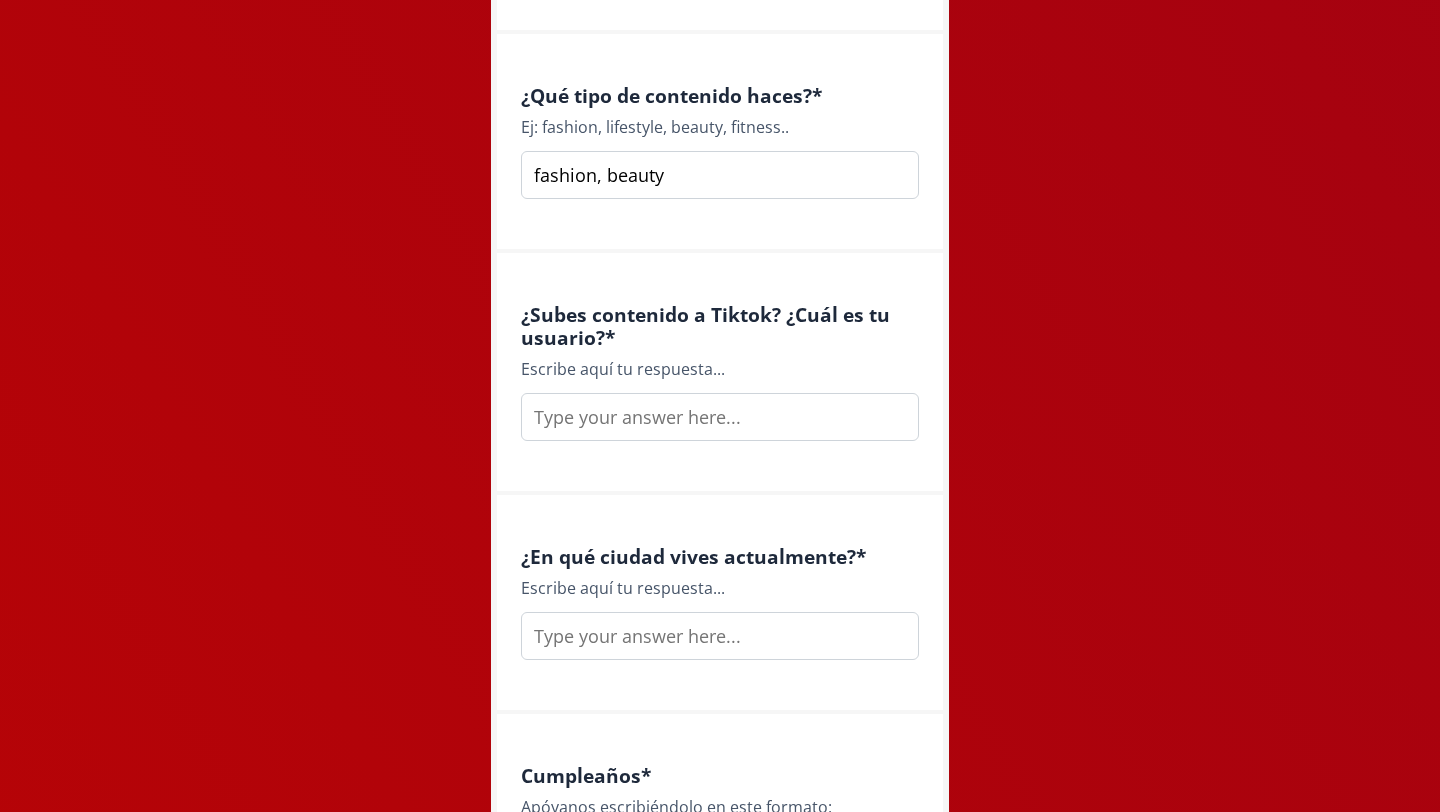 click at bounding box center [720, 636] 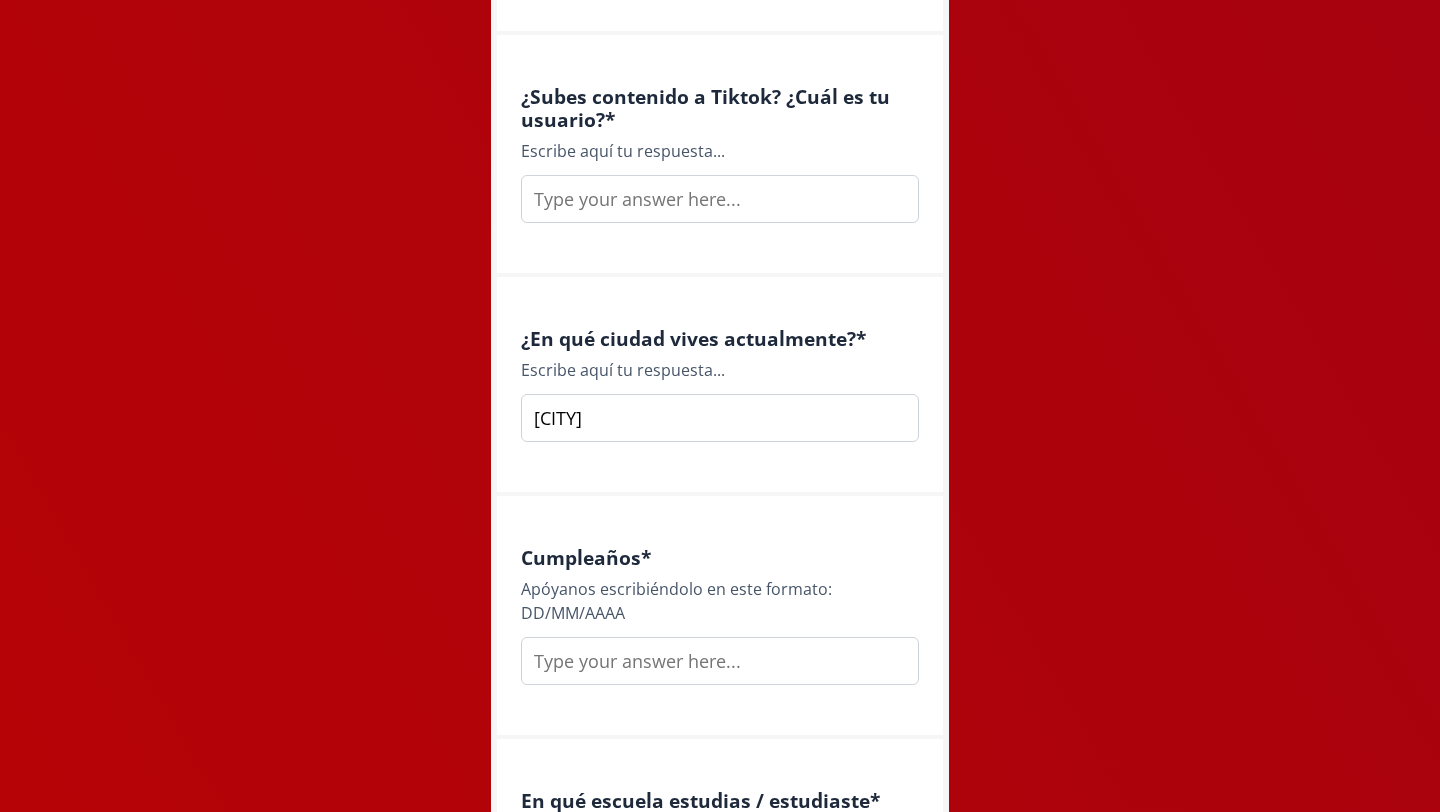 scroll, scrollTop: 1874, scrollLeft: 0, axis: vertical 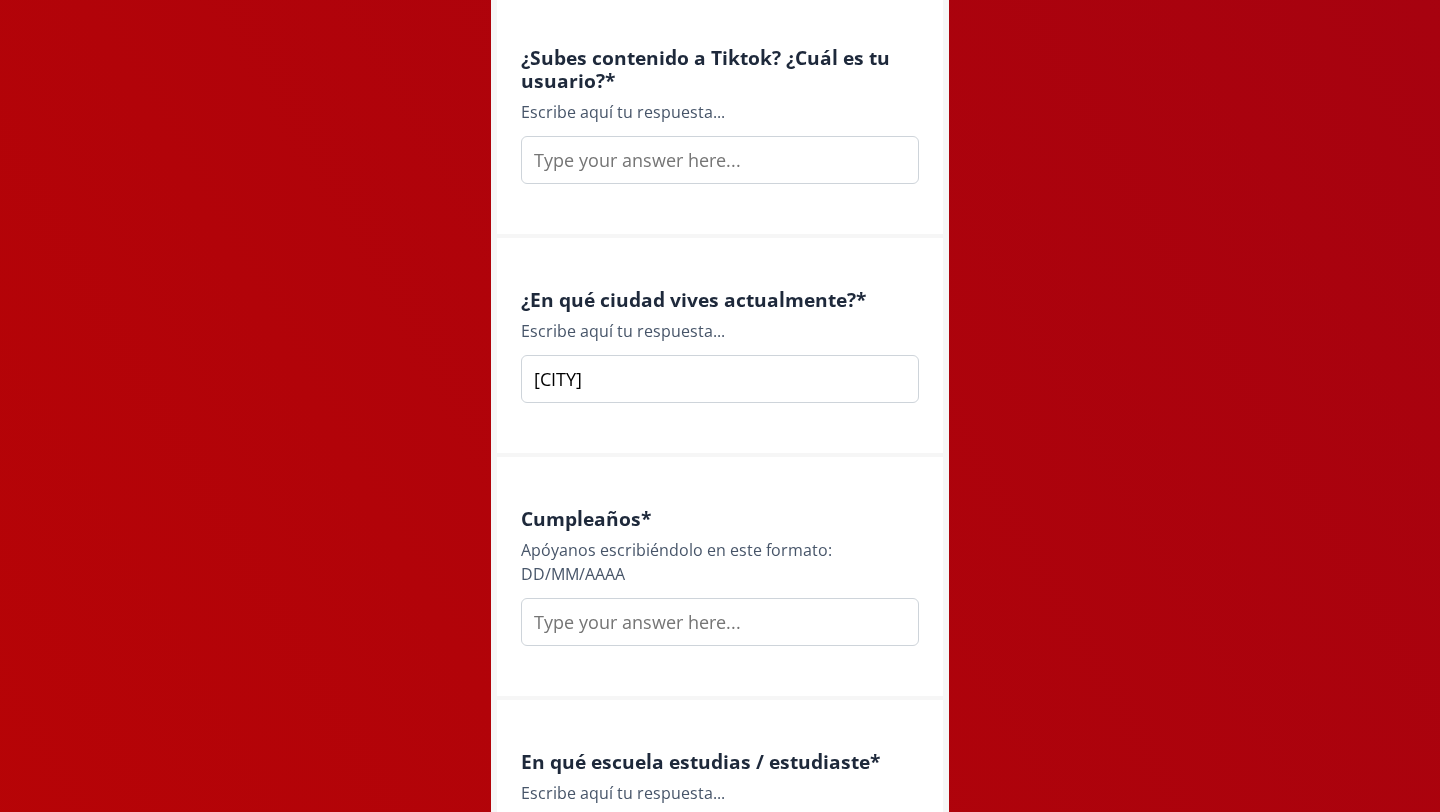 type on "[CITY]" 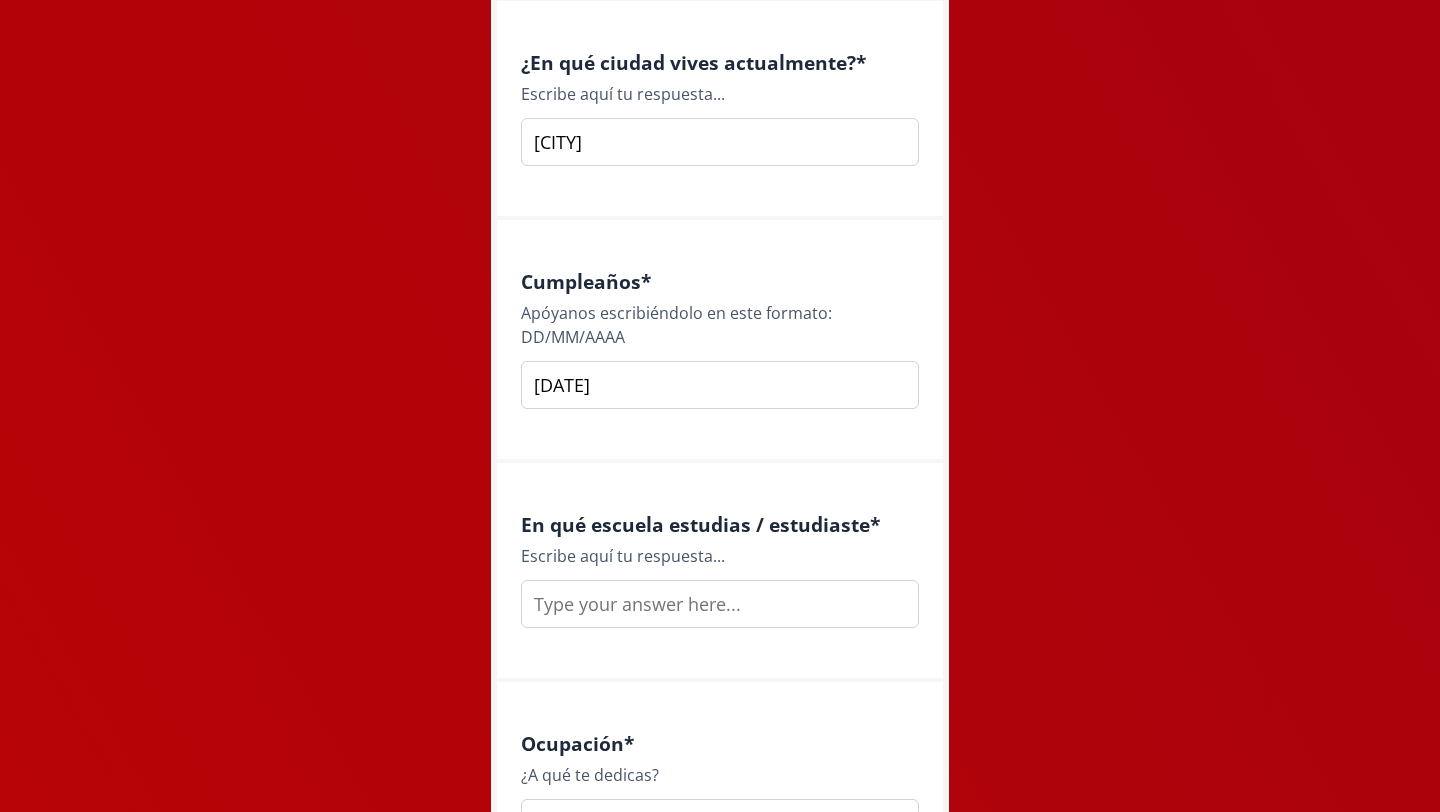 scroll, scrollTop: 2189, scrollLeft: 0, axis: vertical 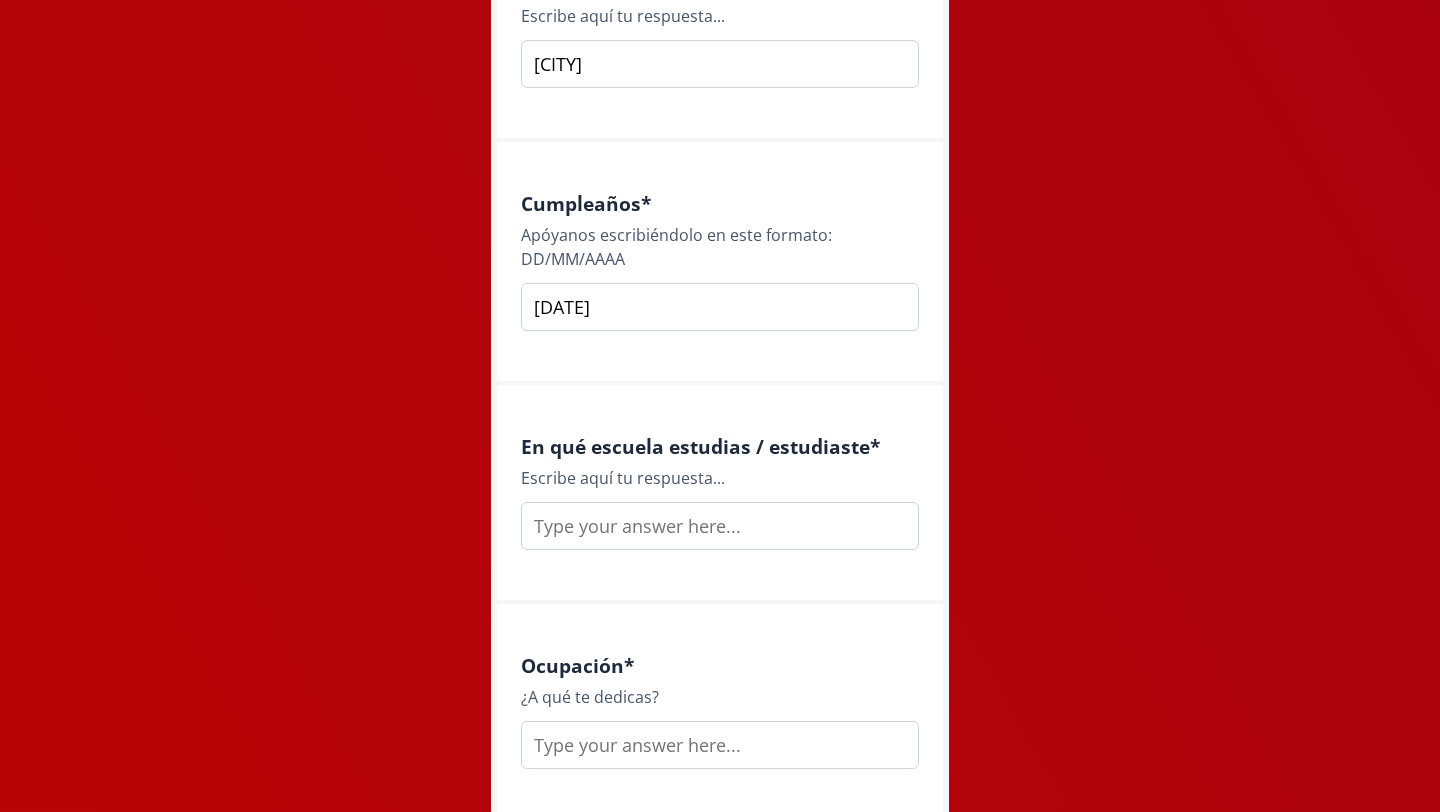 type on "[DATE]" 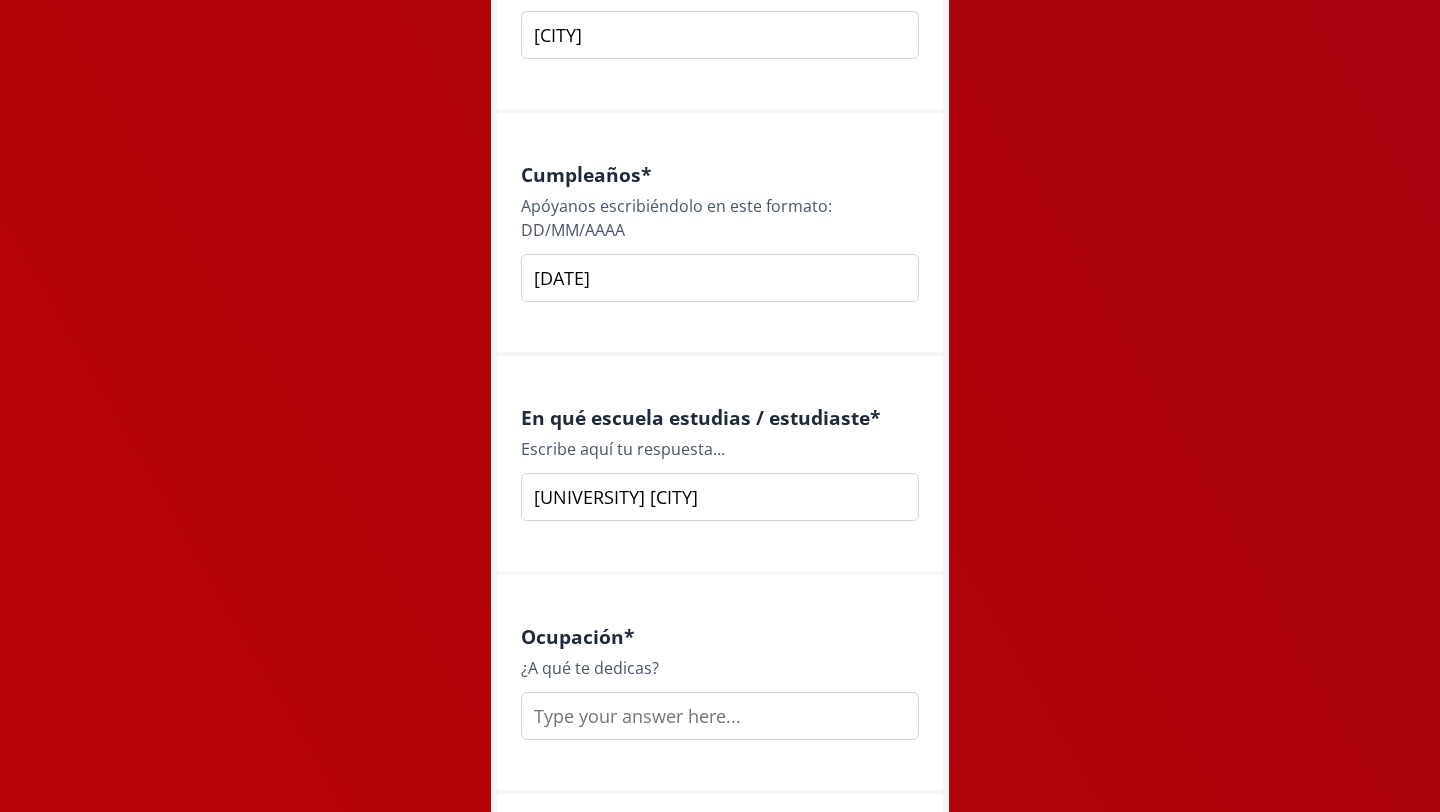 scroll, scrollTop: 2224, scrollLeft: 0, axis: vertical 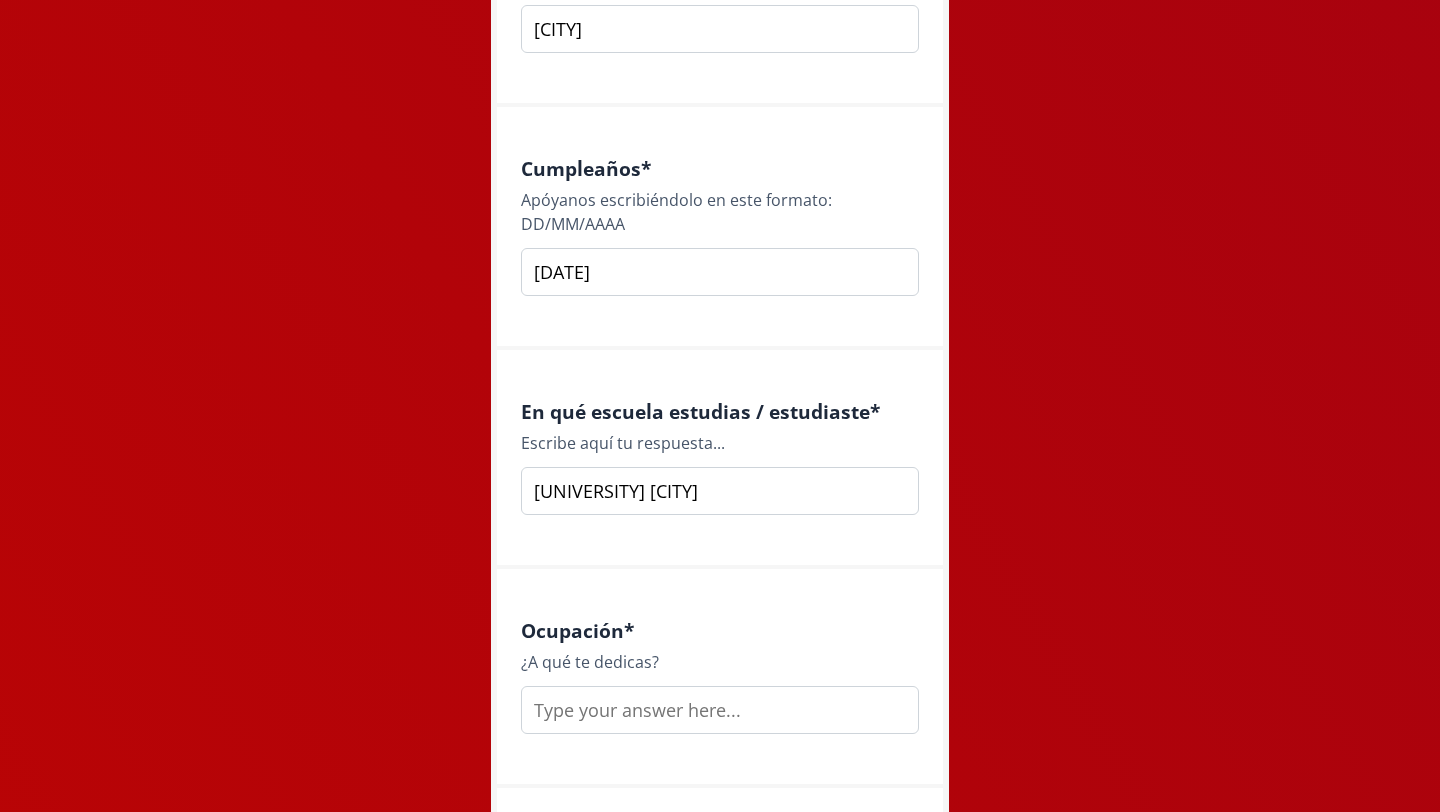 click on "[UNIVERSITY] [CITY]" at bounding box center (720, 491) 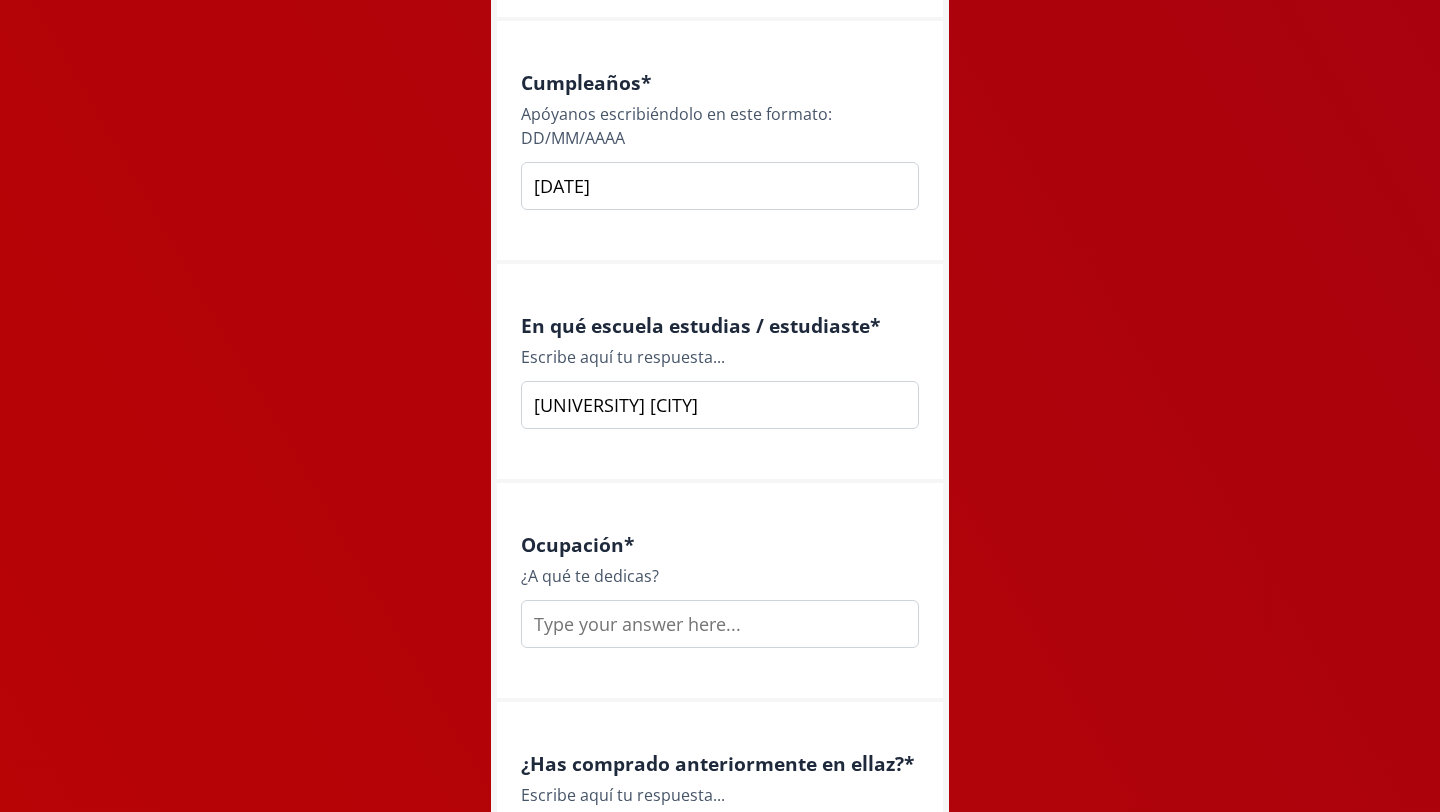 type on "[UNIVERSITY] [CITY]" 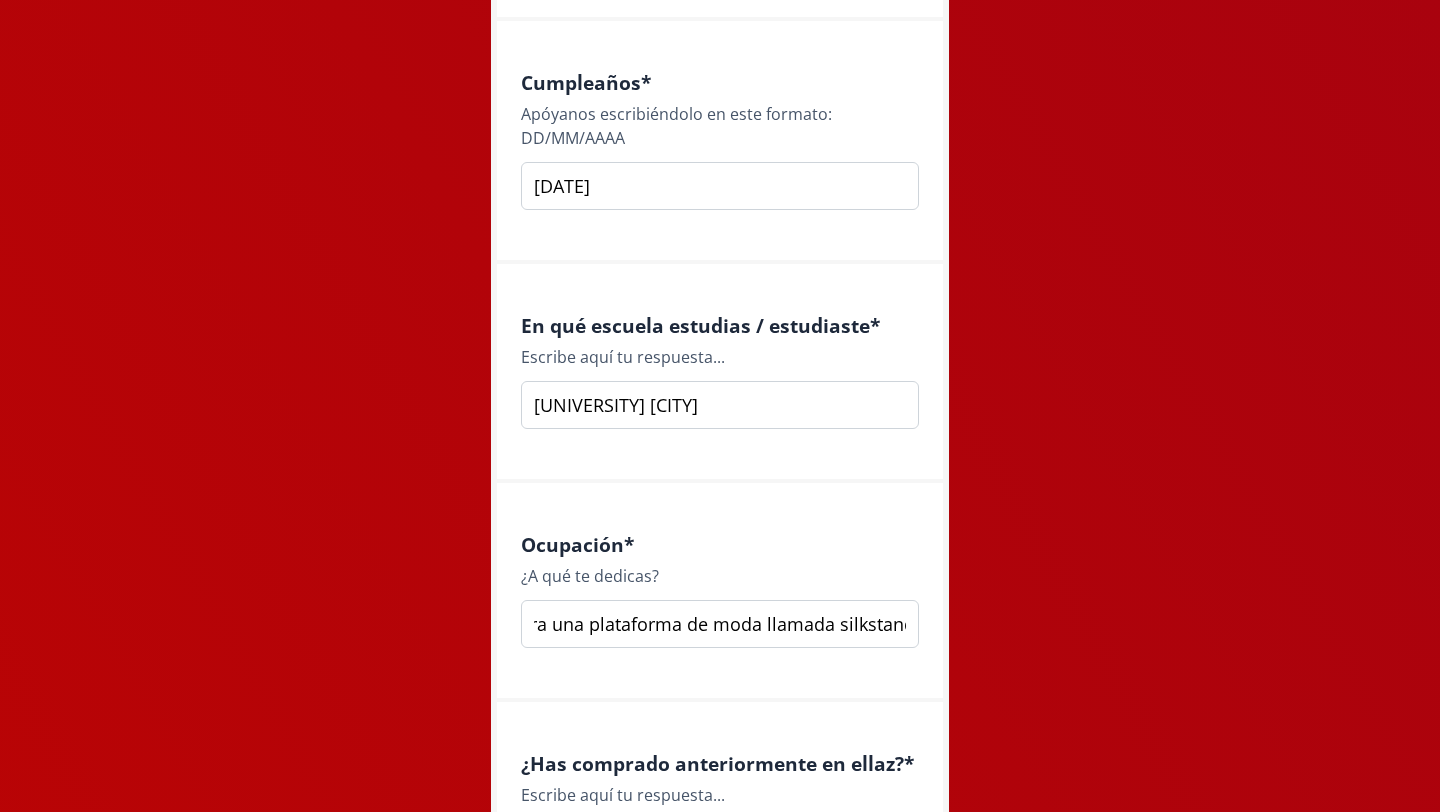 scroll, scrollTop: 0, scrollLeft: 539, axis: horizontal 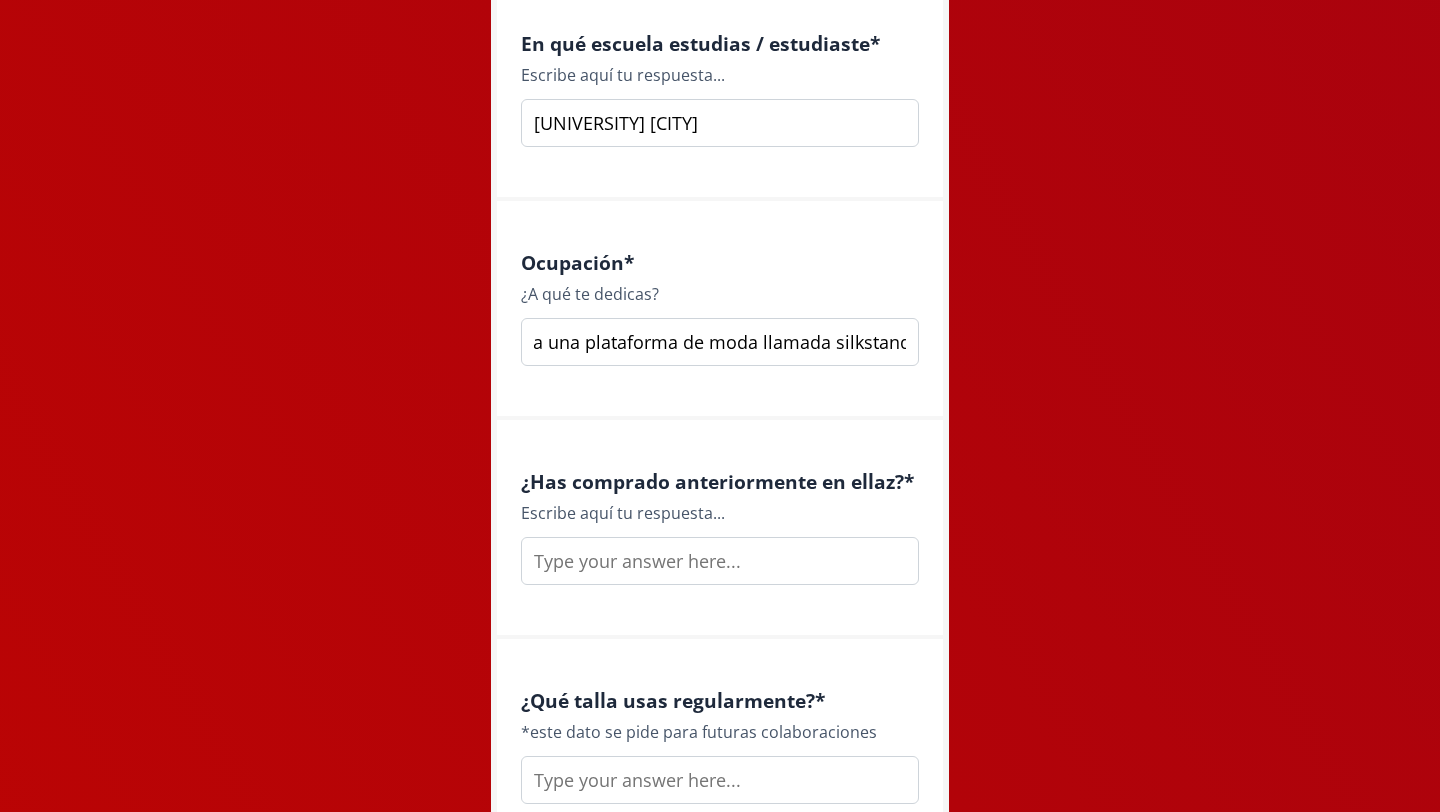 type on "Estudiante de diseño de moda, y trabajo creando contenido para una plataforma de moda llamada silkstand" 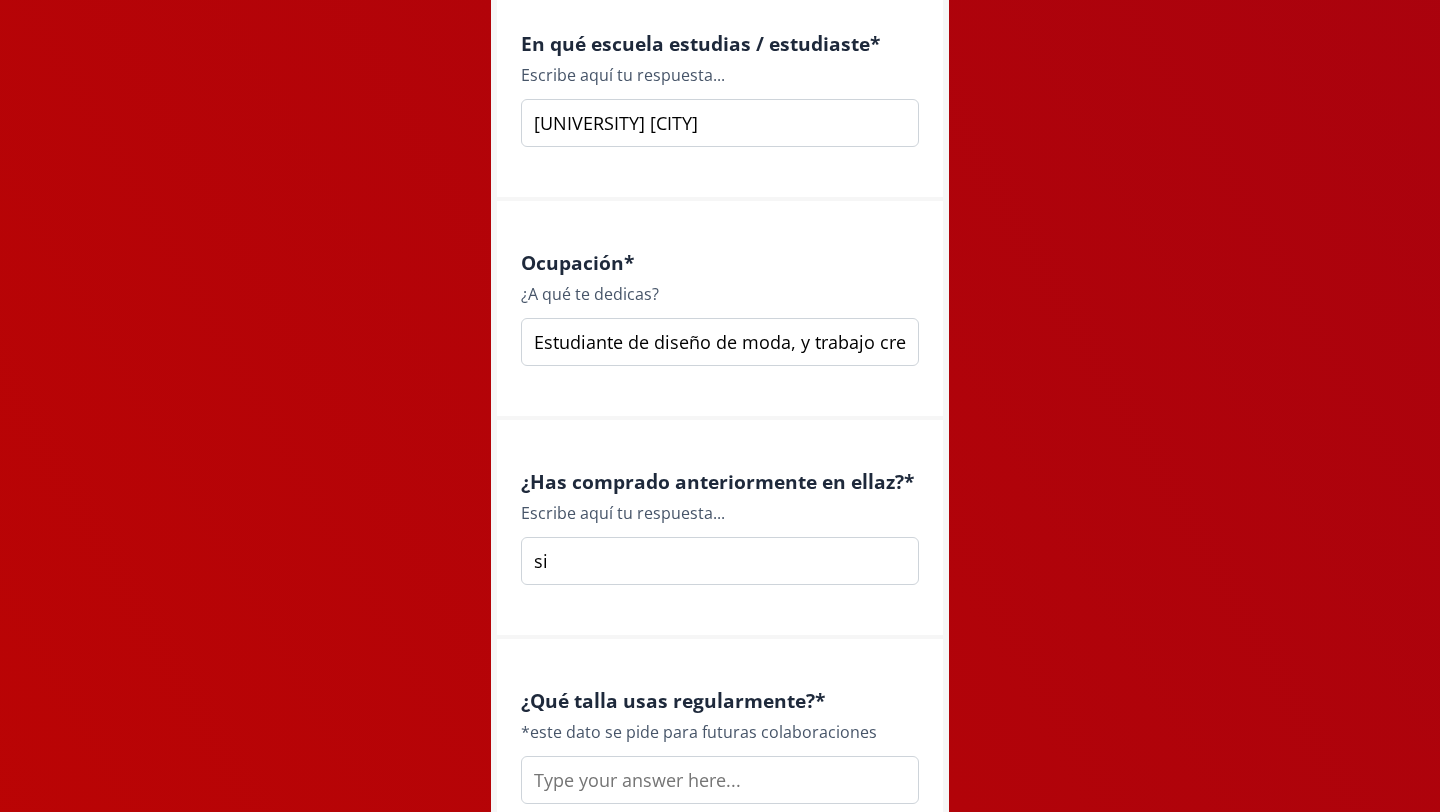 type on "si" 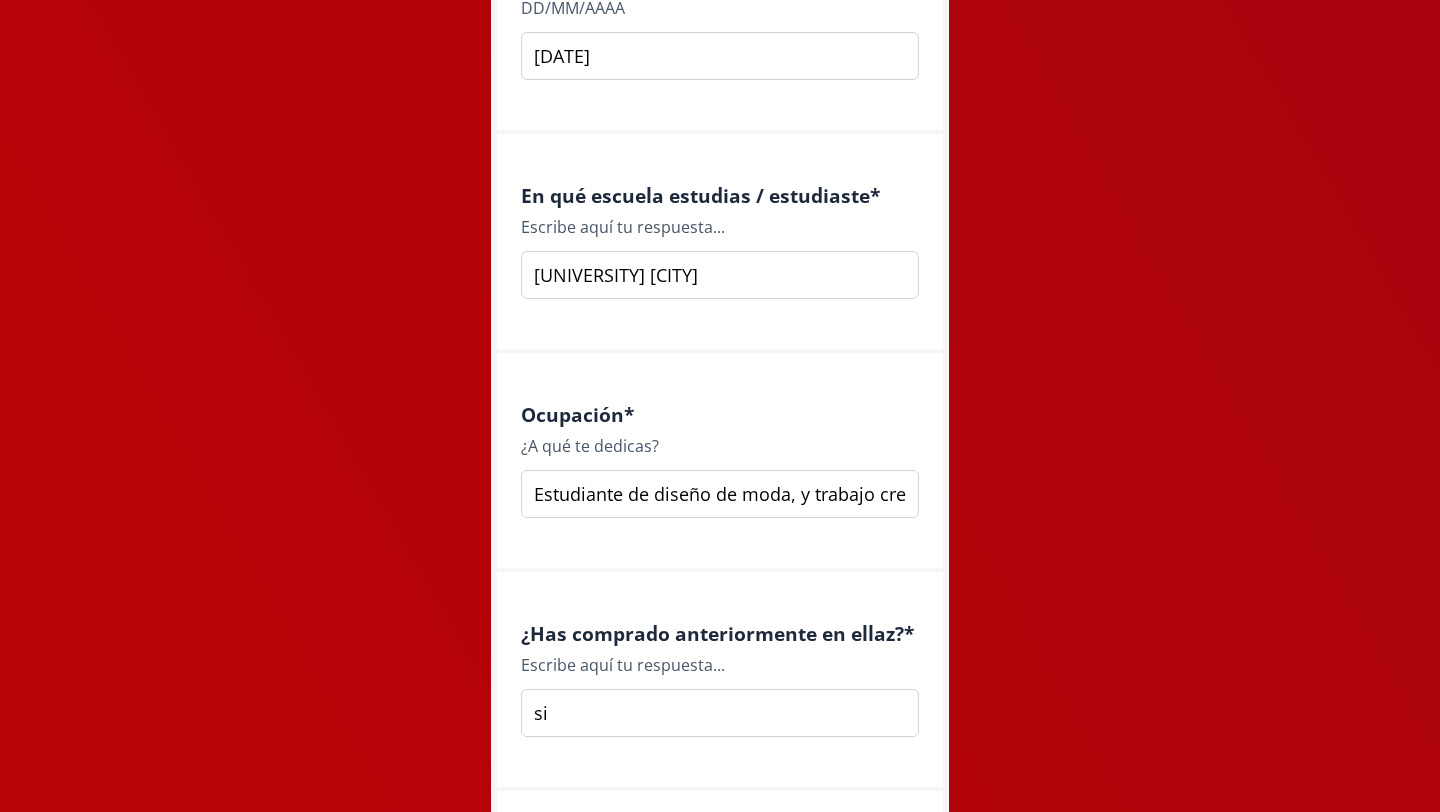 scroll, scrollTop: 2436, scrollLeft: 0, axis: vertical 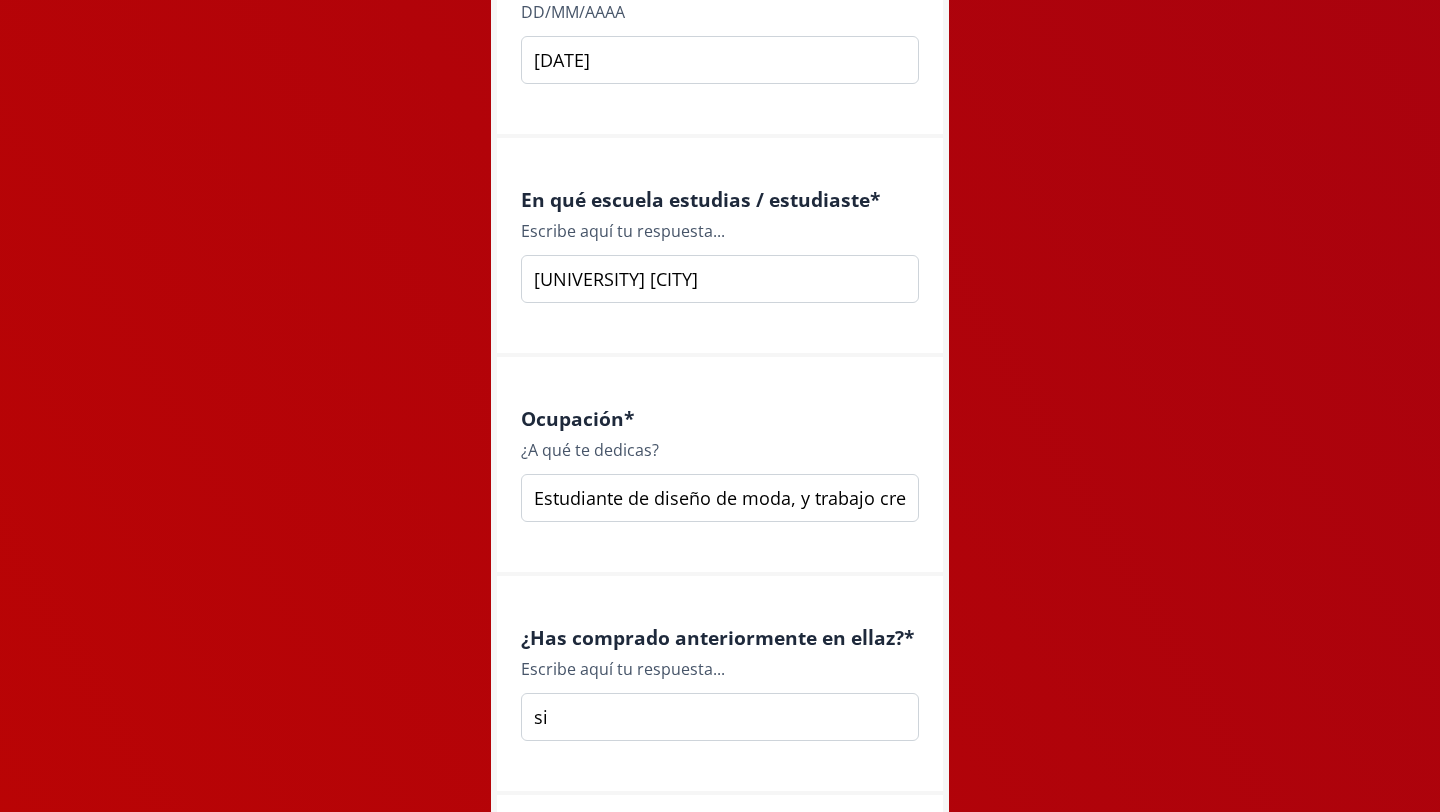type on "S" 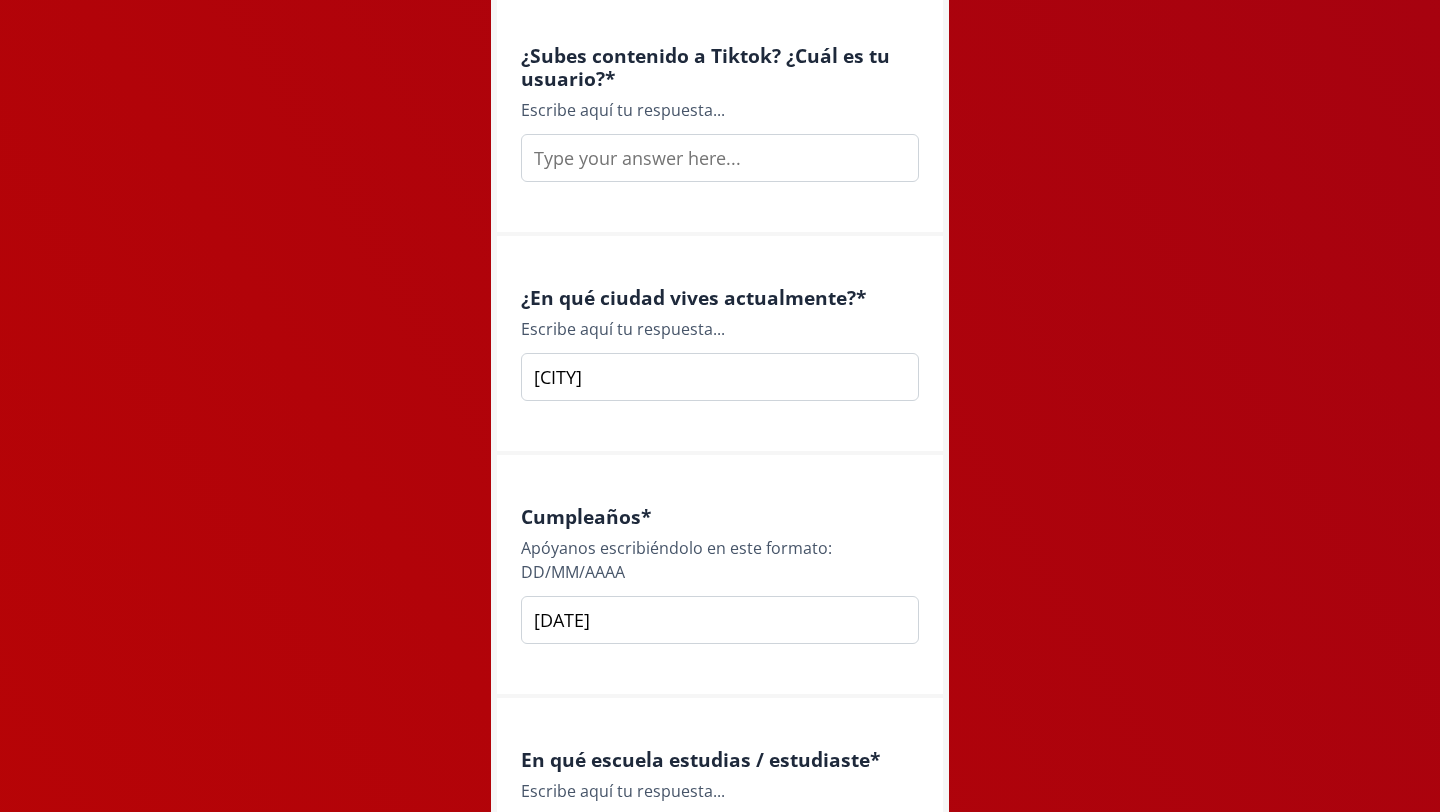 scroll, scrollTop: 1873, scrollLeft: 0, axis: vertical 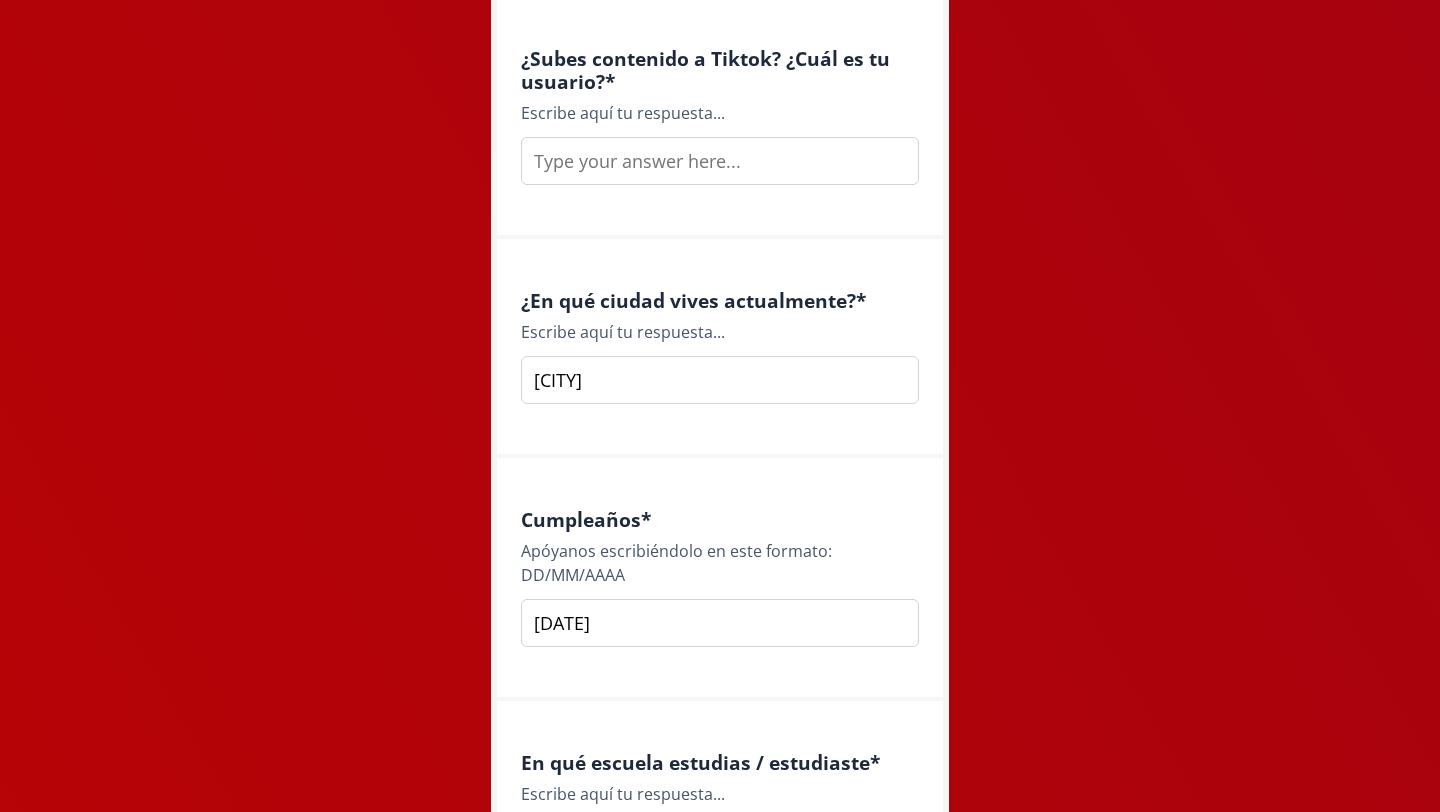 type on "[UNIVERSITY] [CITY]" 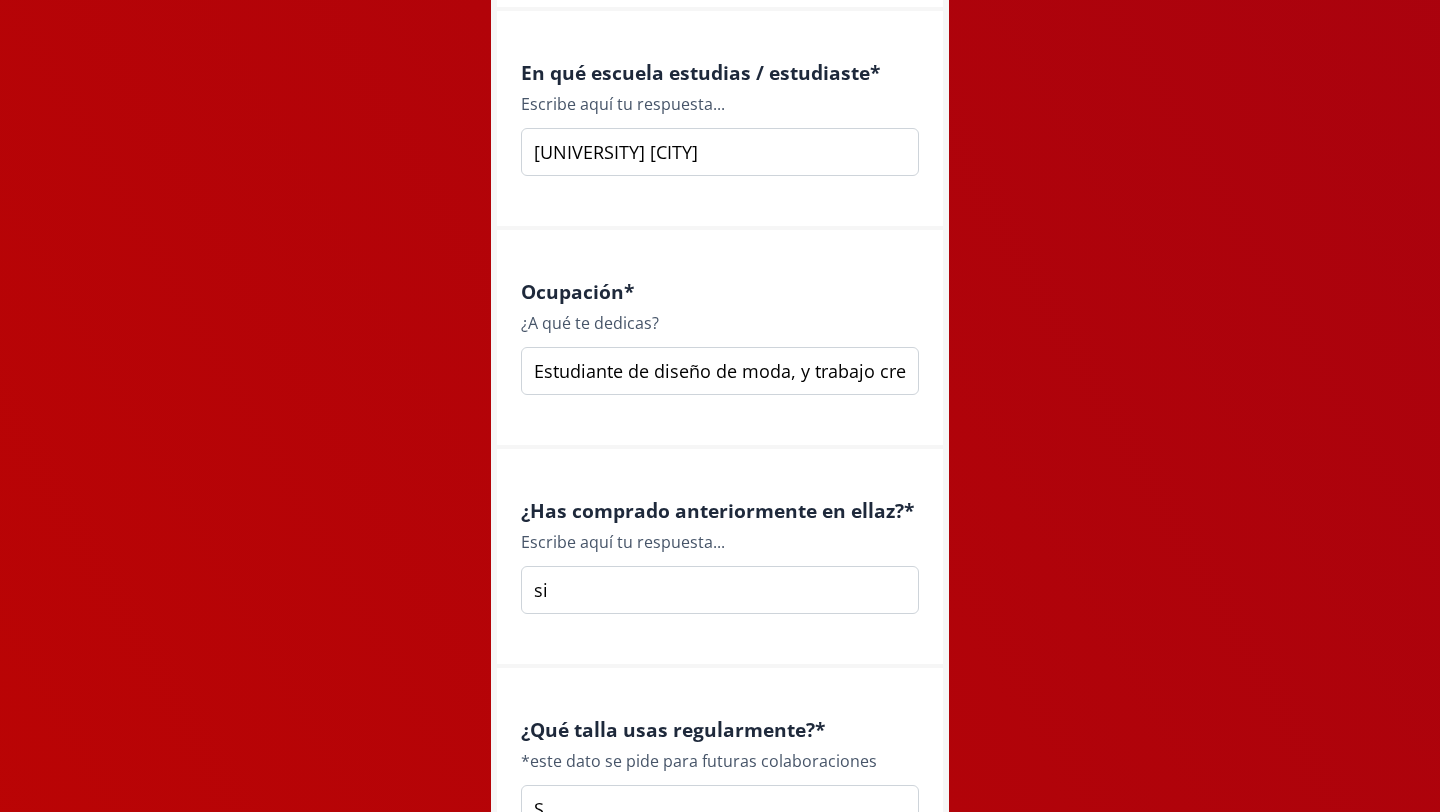scroll, scrollTop: 2837, scrollLeft: 0, axis: vertical 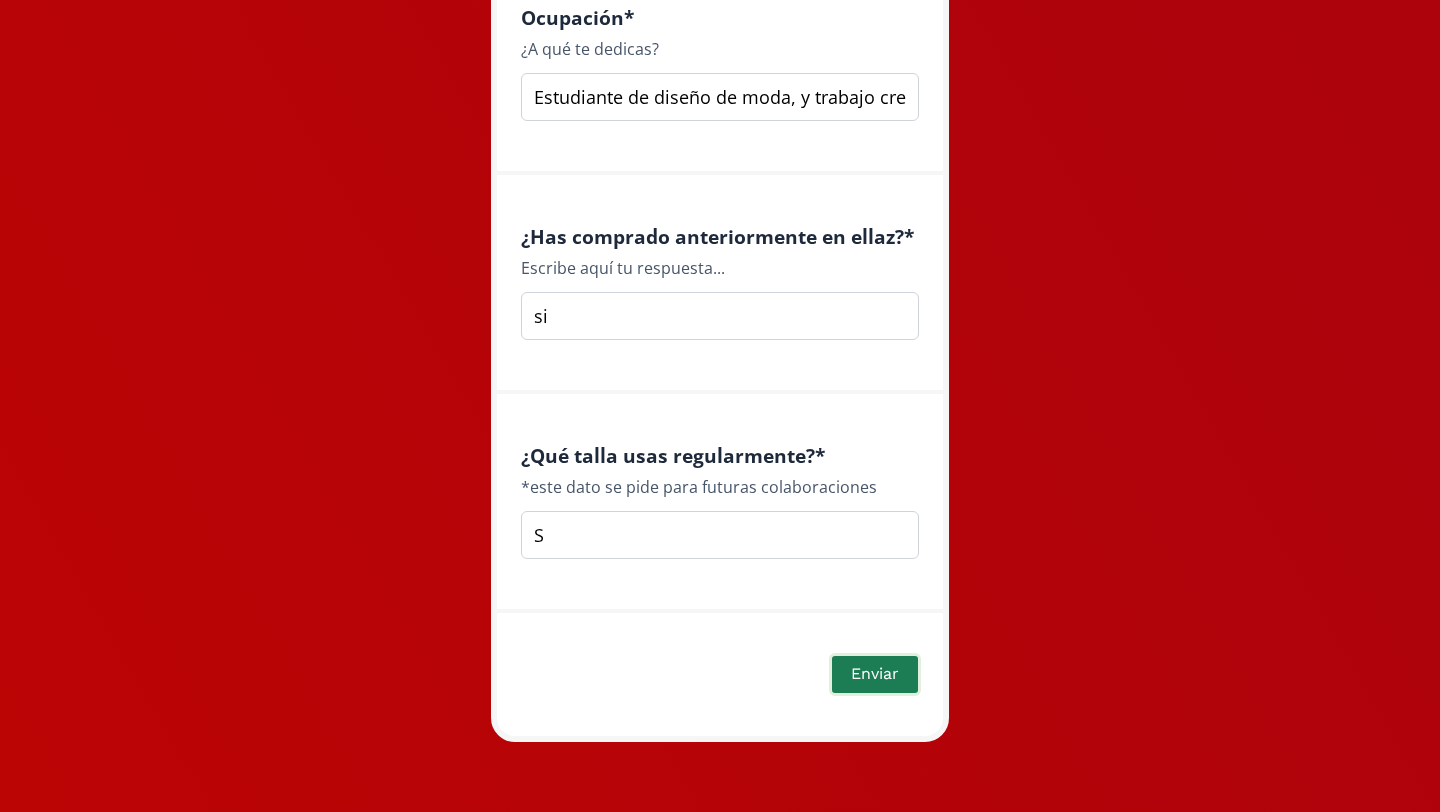 type on "[USERNAME]" 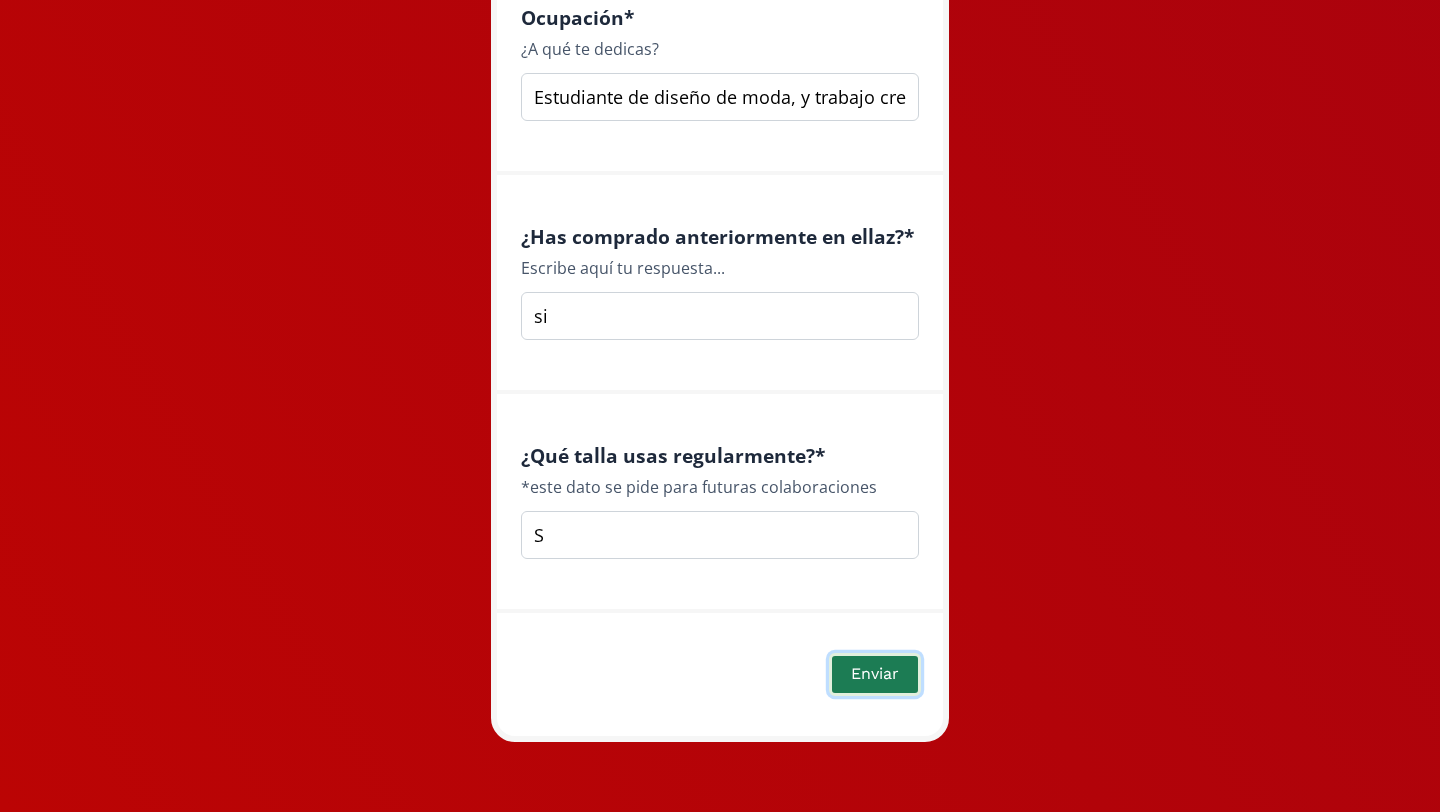 click on "Enviar" at bounding box center [875, 674] 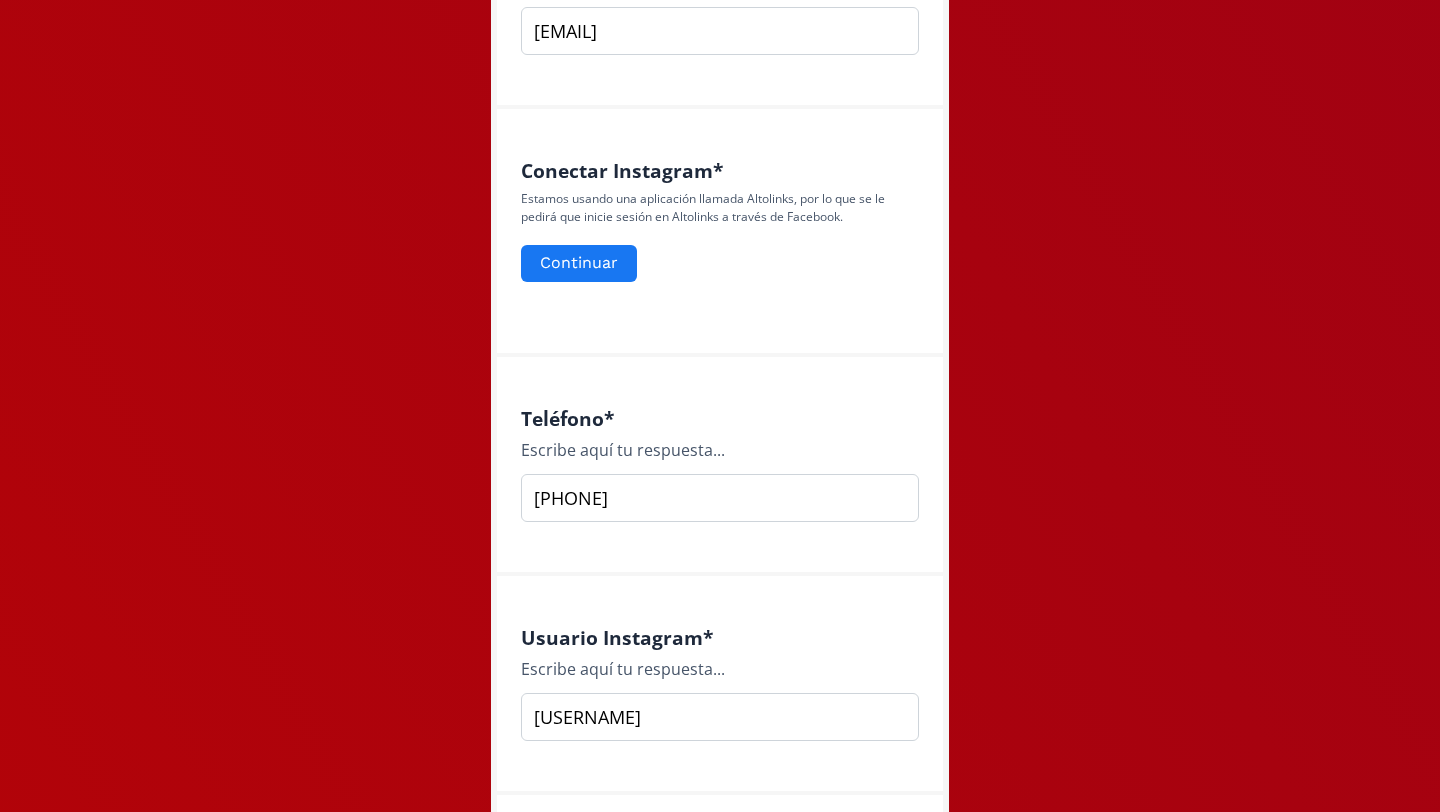 scroll, scrollTop: 738, scrollLeft: 0, axis: vertical 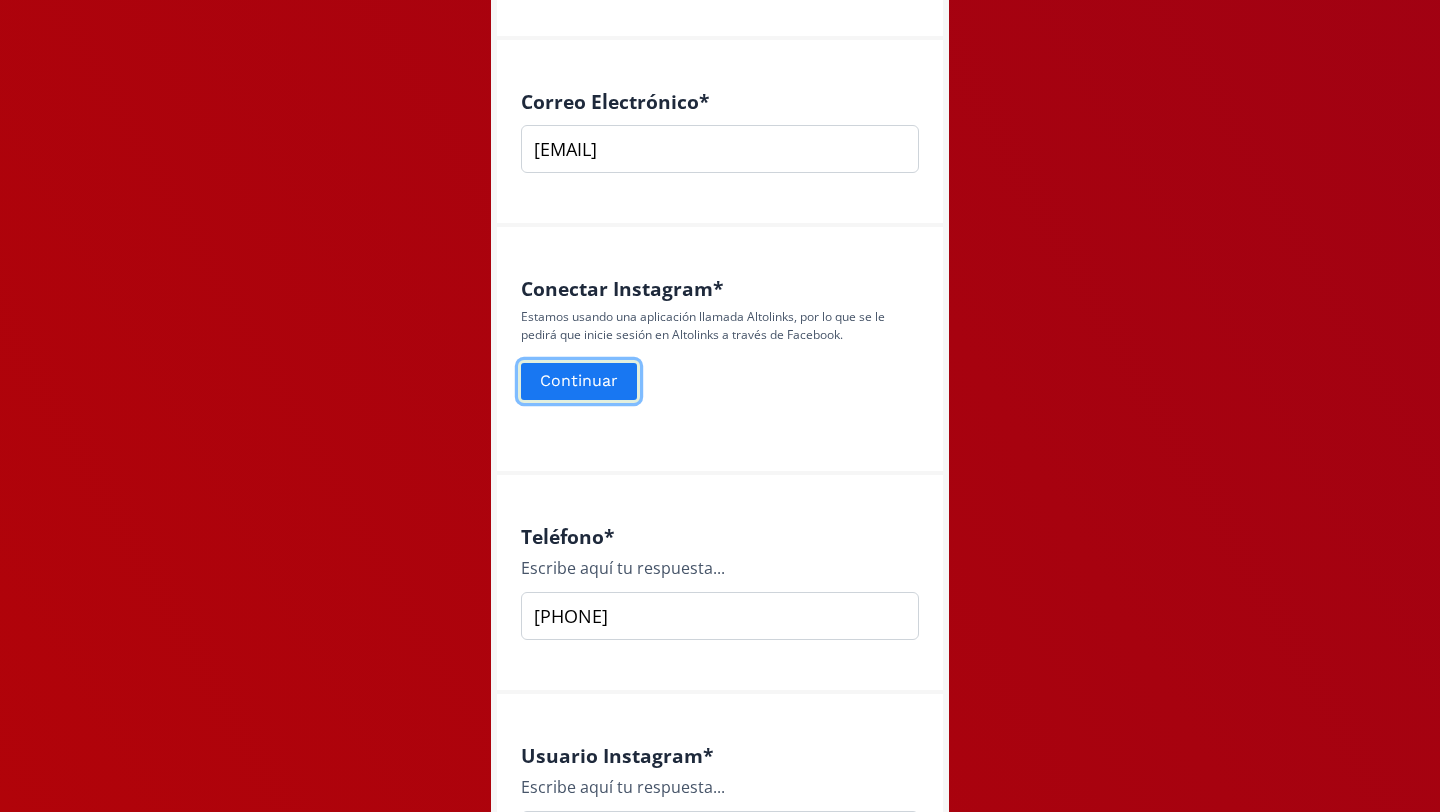 click on "Continuar" at bounding box center [579, 381] 